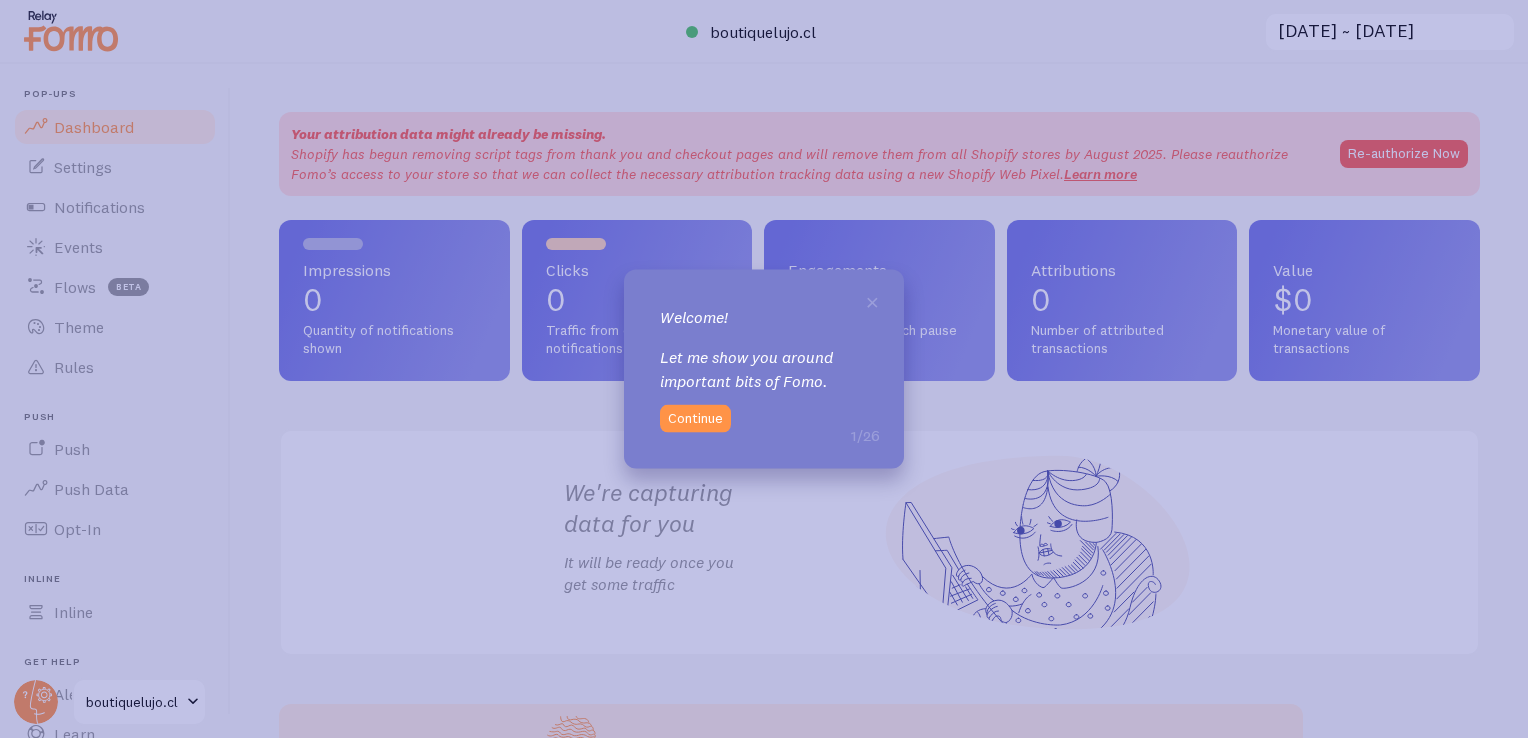 scroll, scrollTop: 0, scrollLeft: 0, axis: both 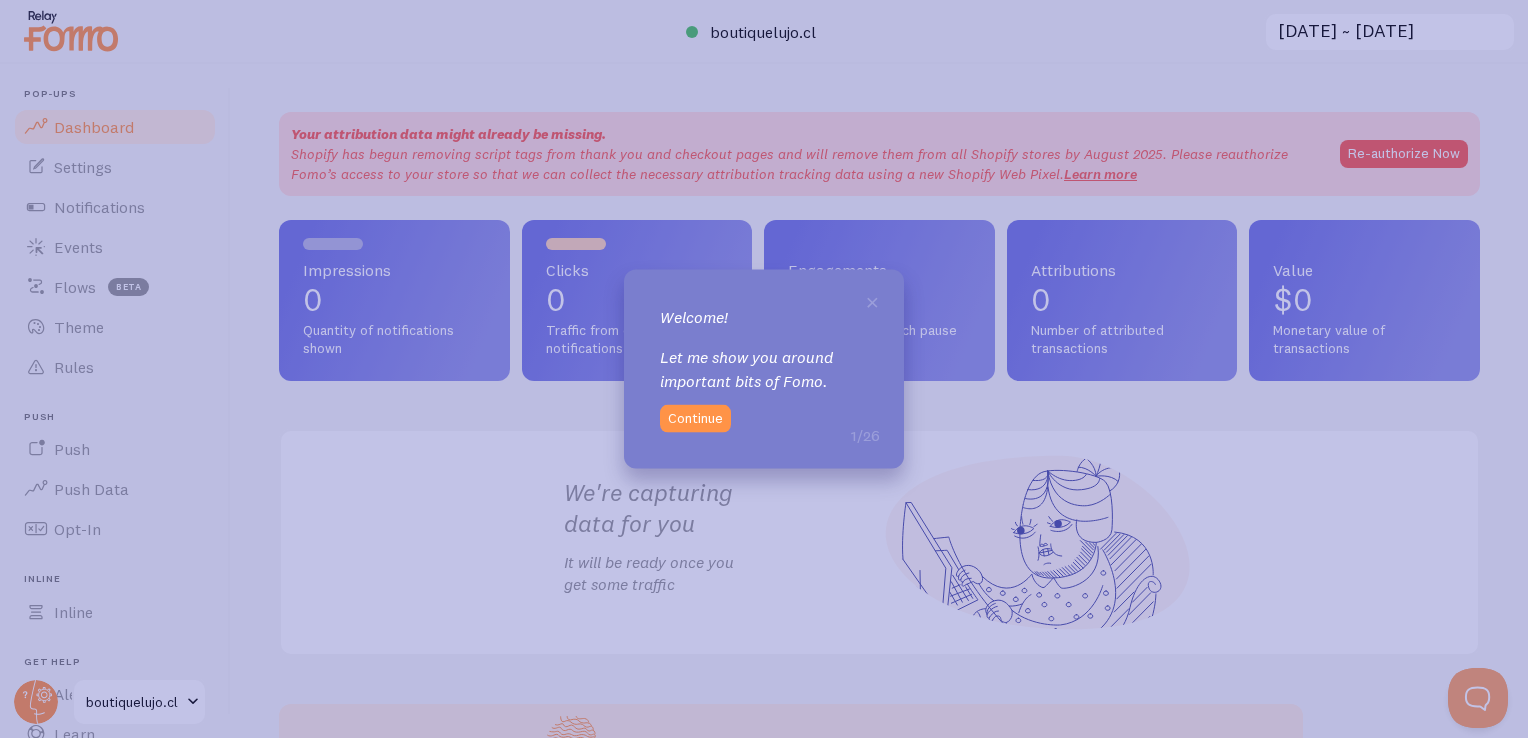 click on "Continue" at bounding box center (695, 418) 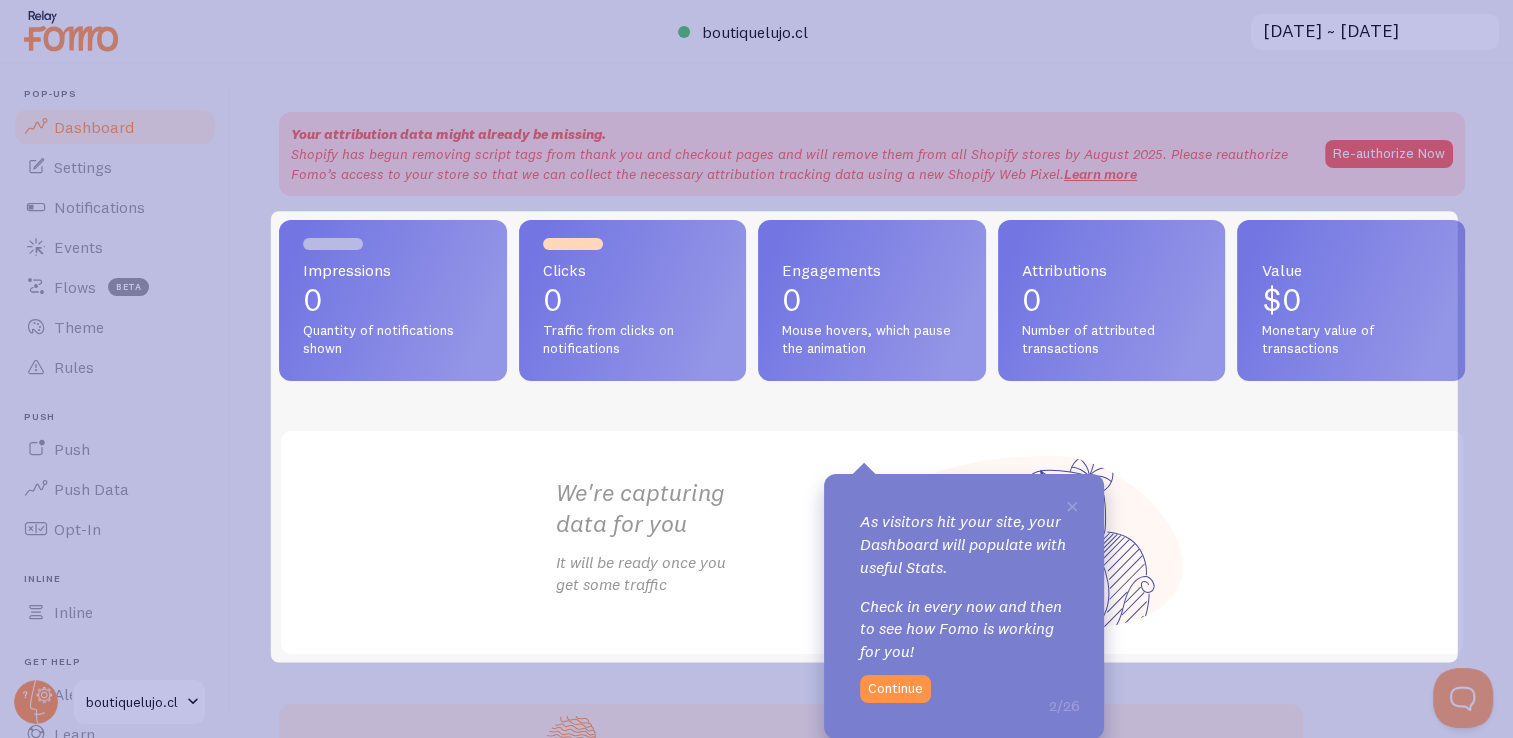 click on "Continue" at bounding box center (895, 689) 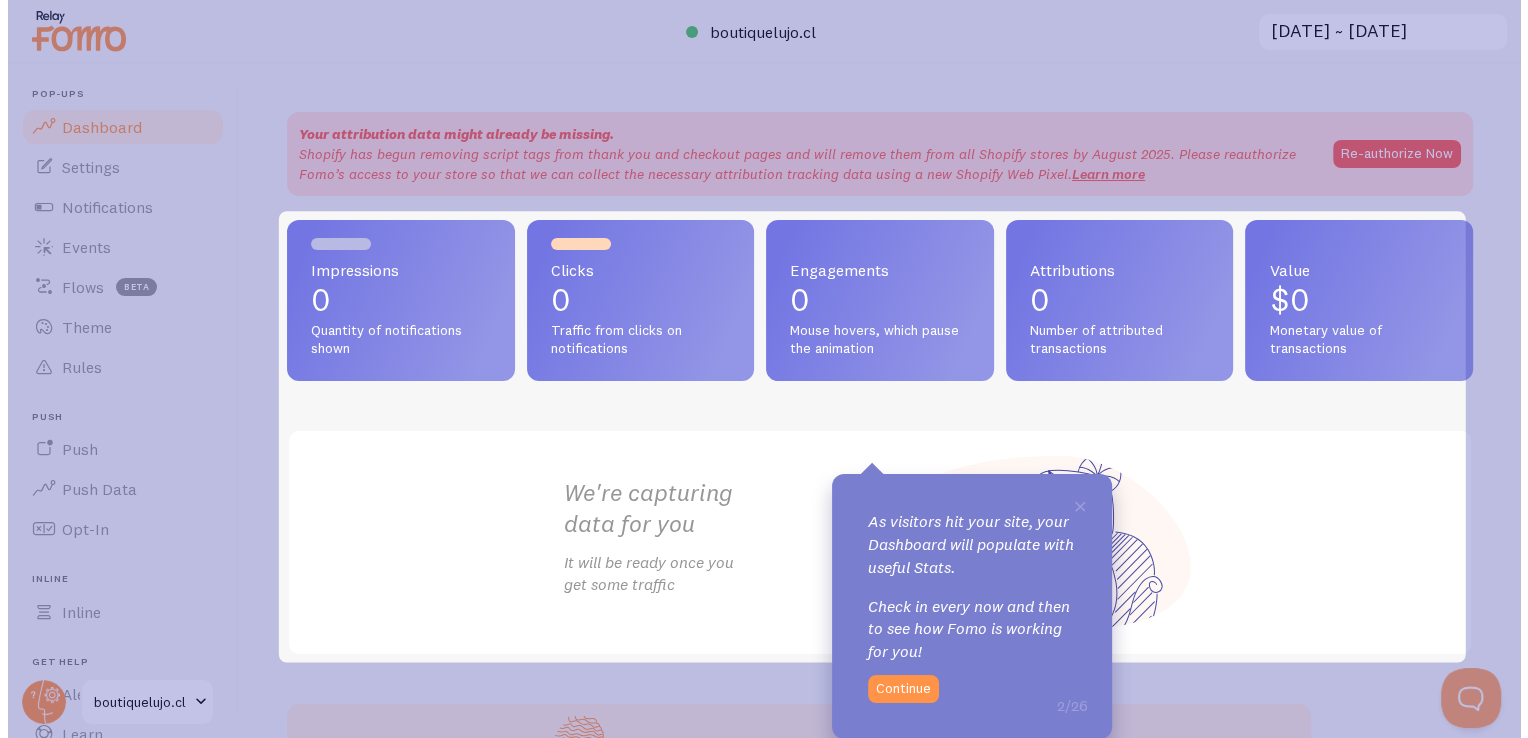 scroll, scrollTop: 0, scrollLeft: 0, axis: both 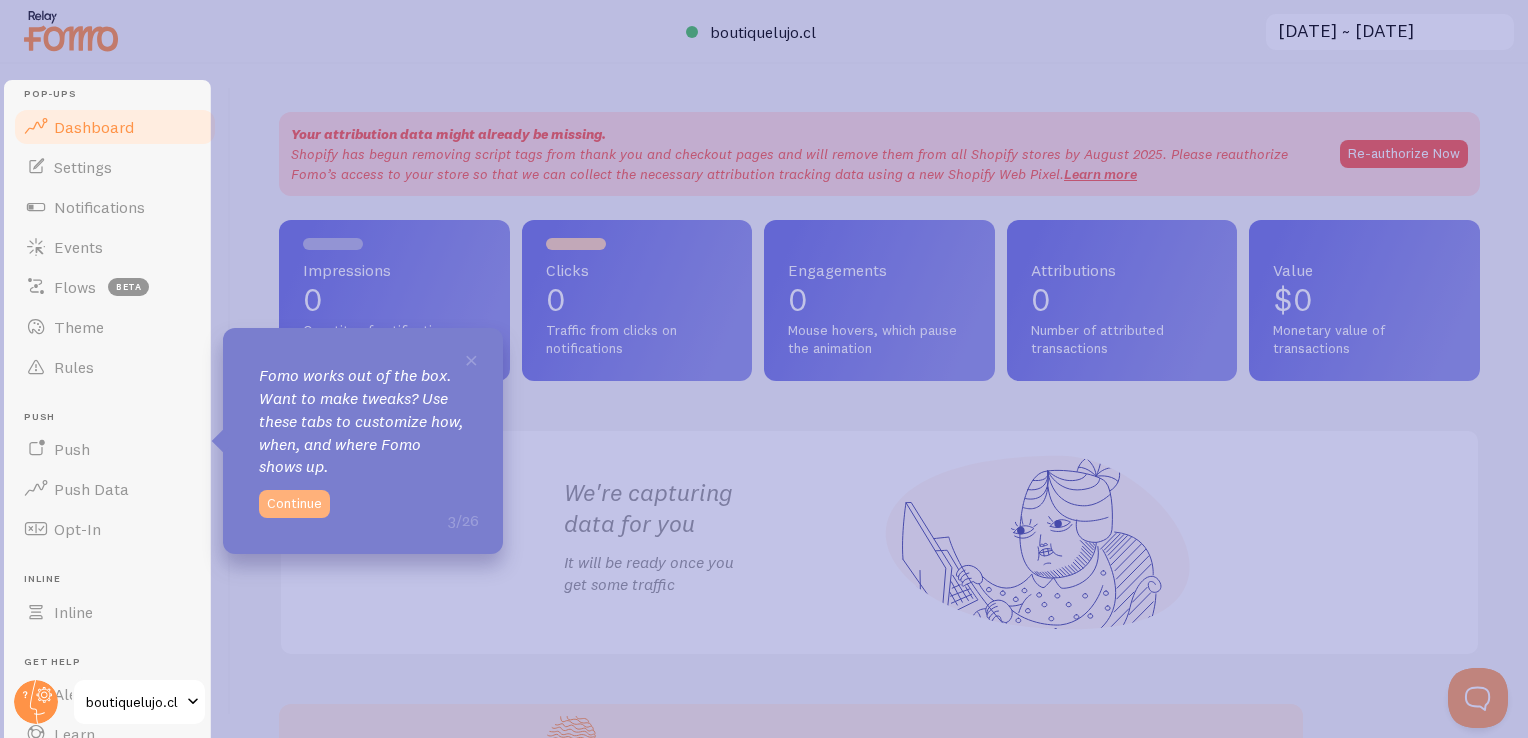 click on "Continue" at bounding box center [294, 504] 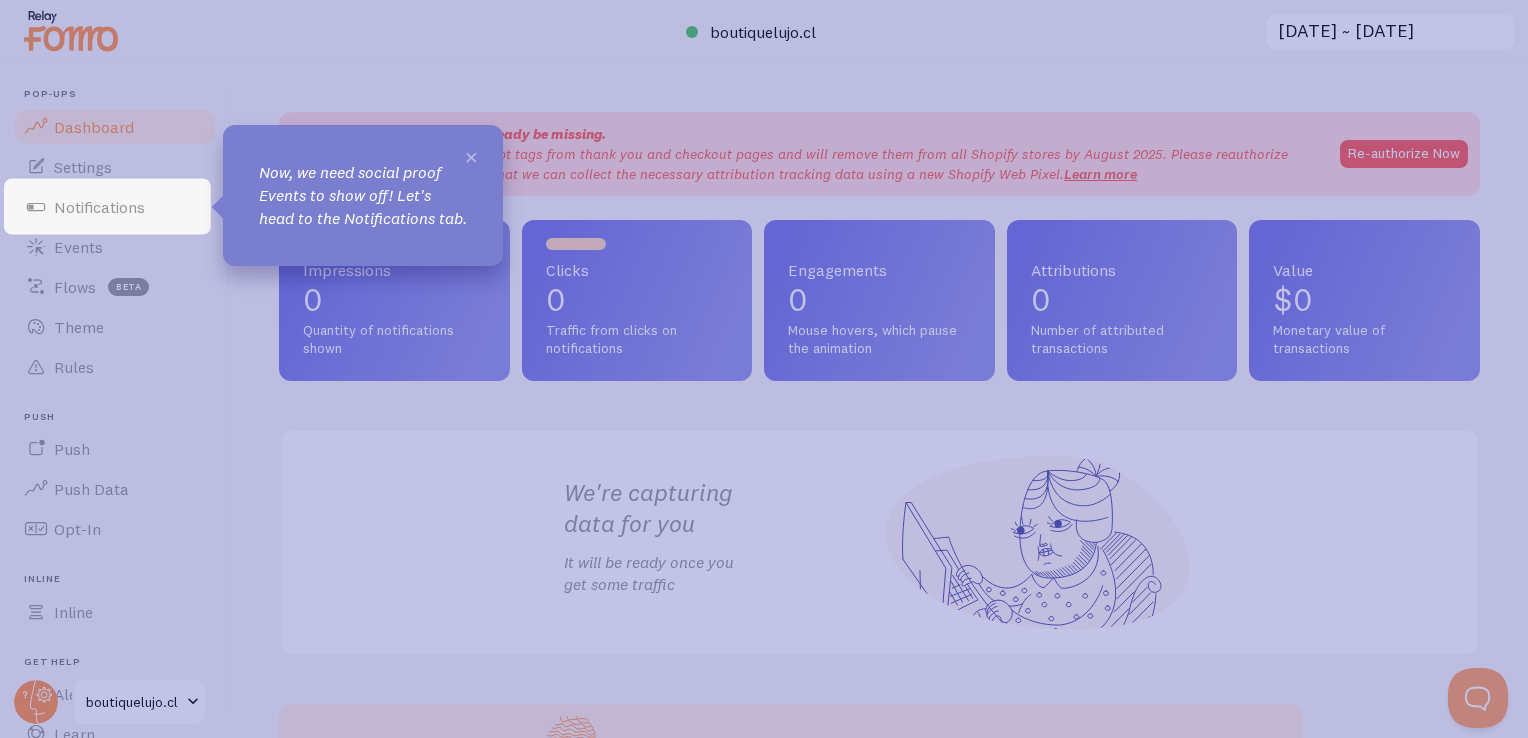click on "×" at bounding box center (471, 156) 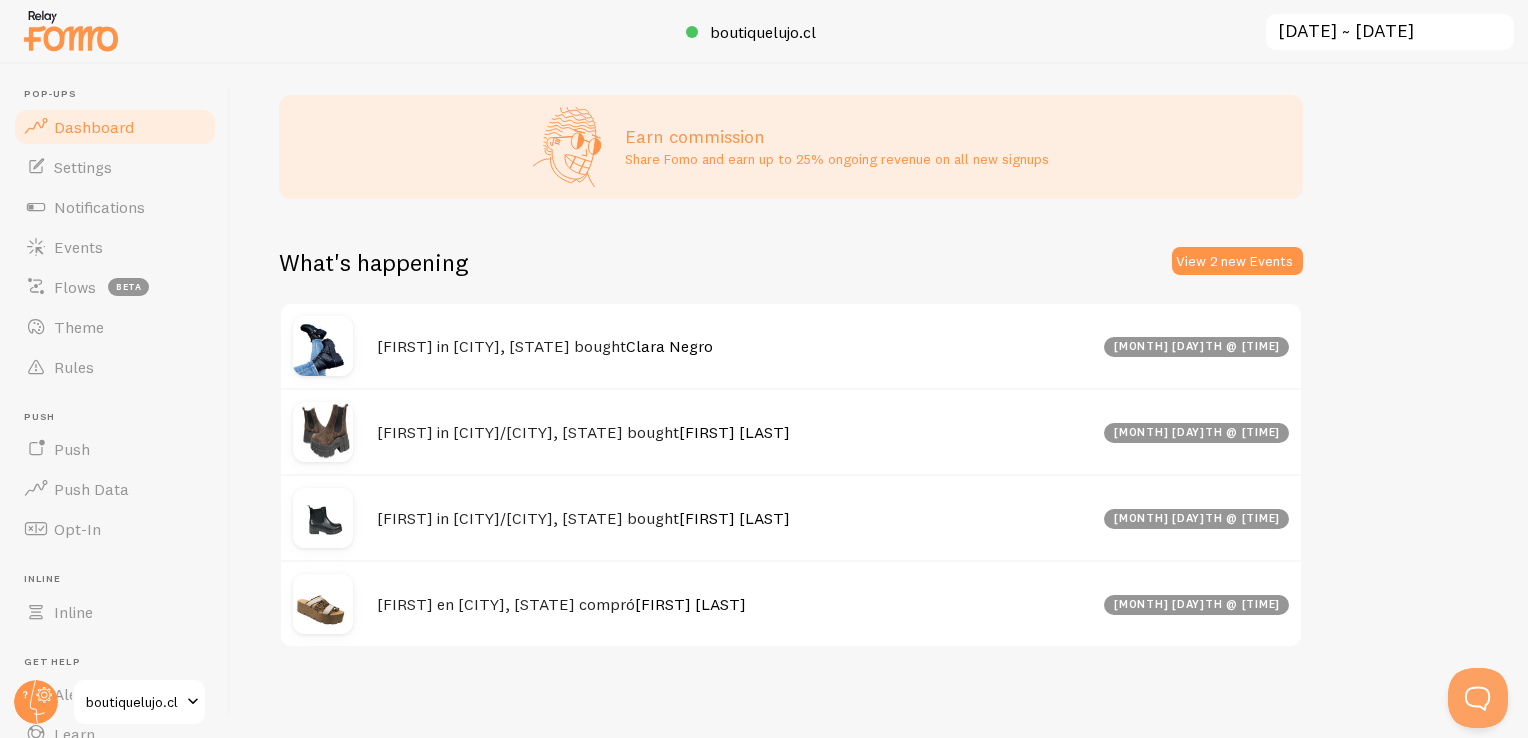 scroll, scrollTop: 612, scrollLeft: 0, axis: vertical 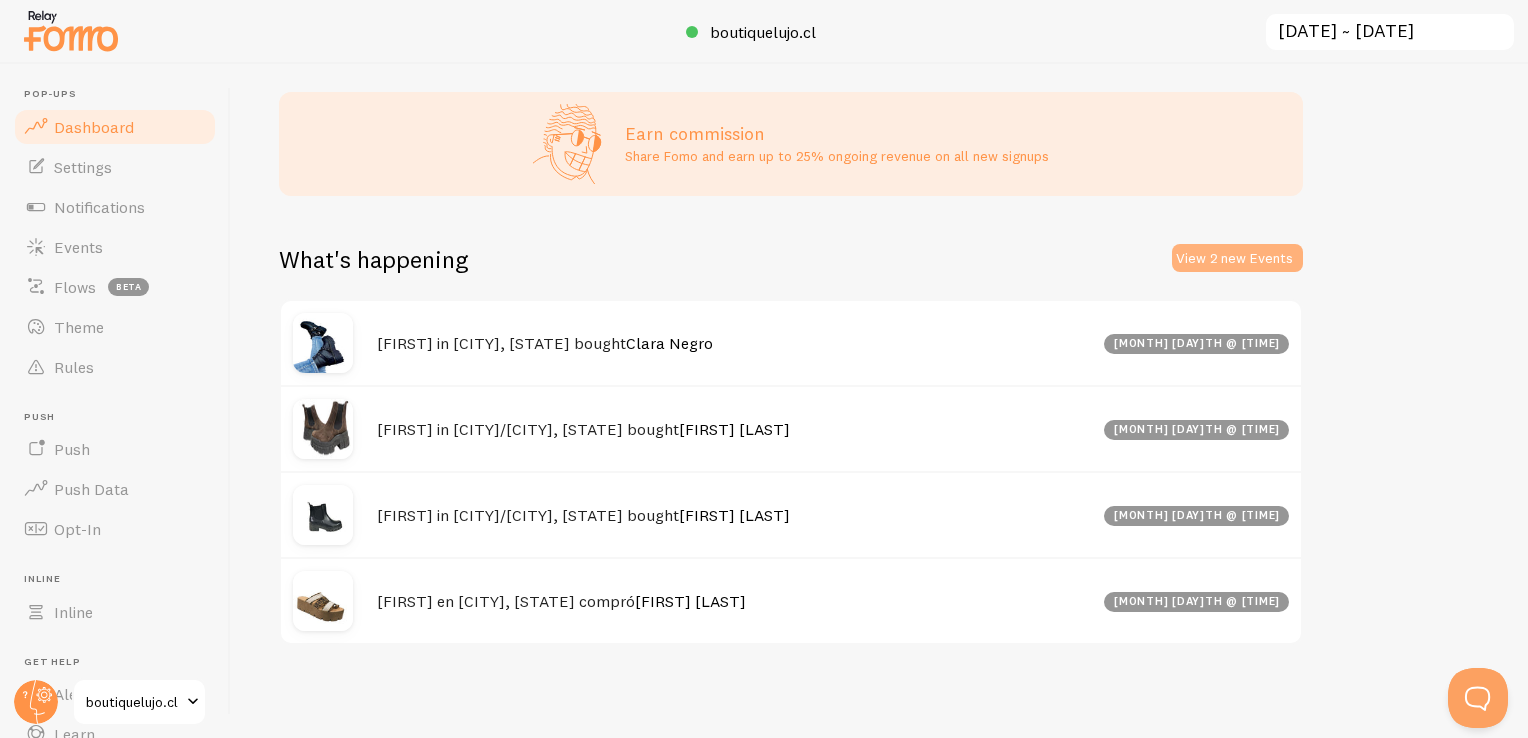 click on "View 2 new Events" at bounding box center (1237, 258) 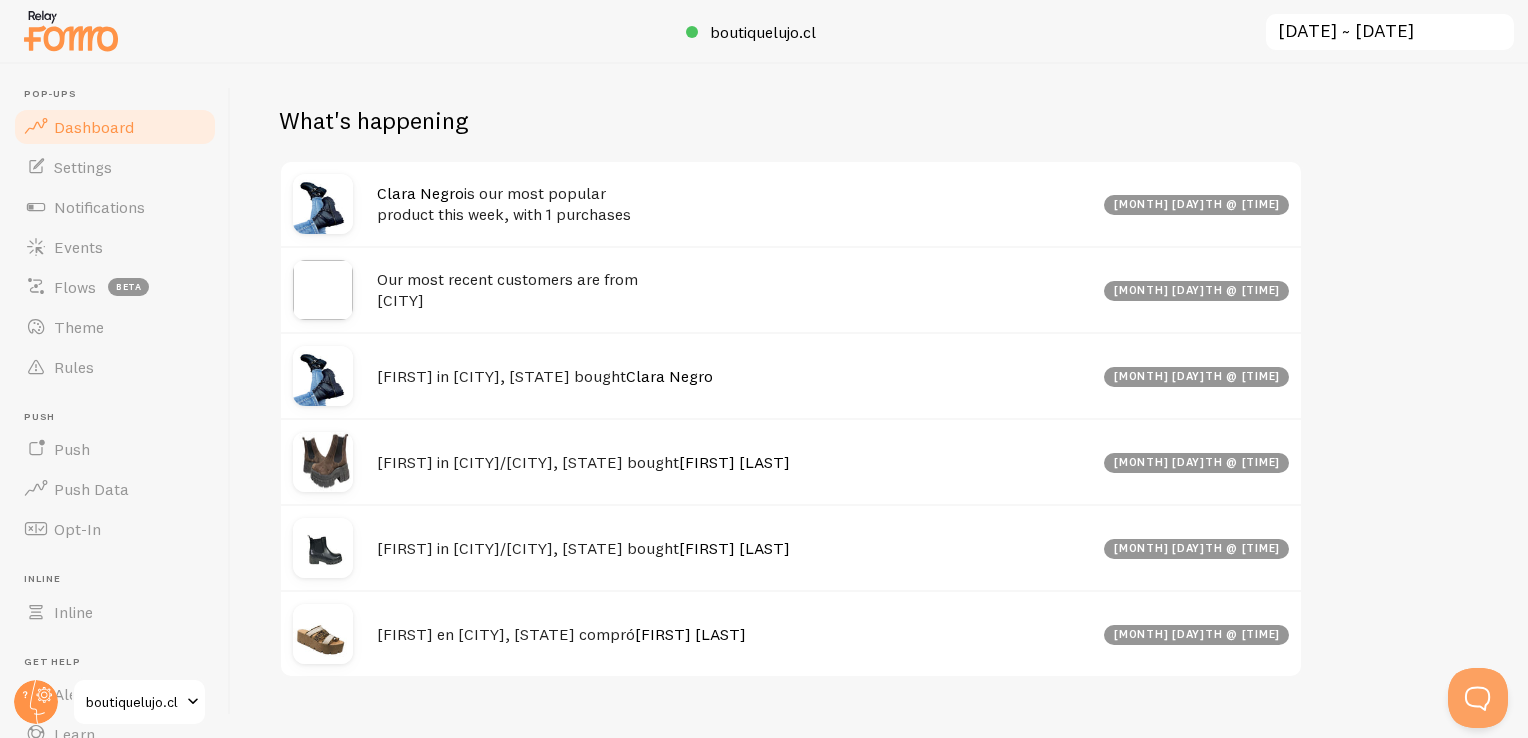 scroll, scrollTop: 783, scrollLeft: 0, axis: vertical 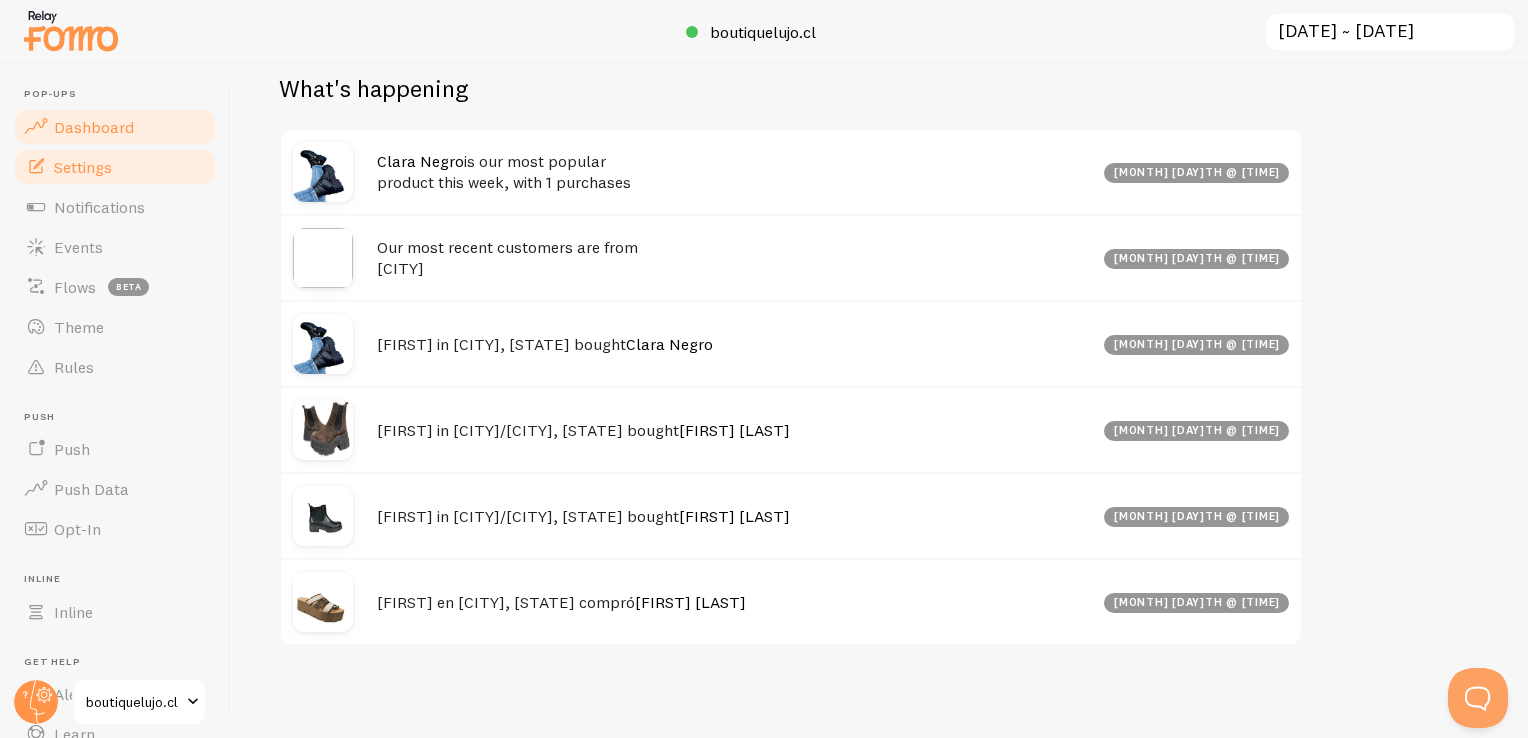 click on "Settings" at bounding box center (83, 167) 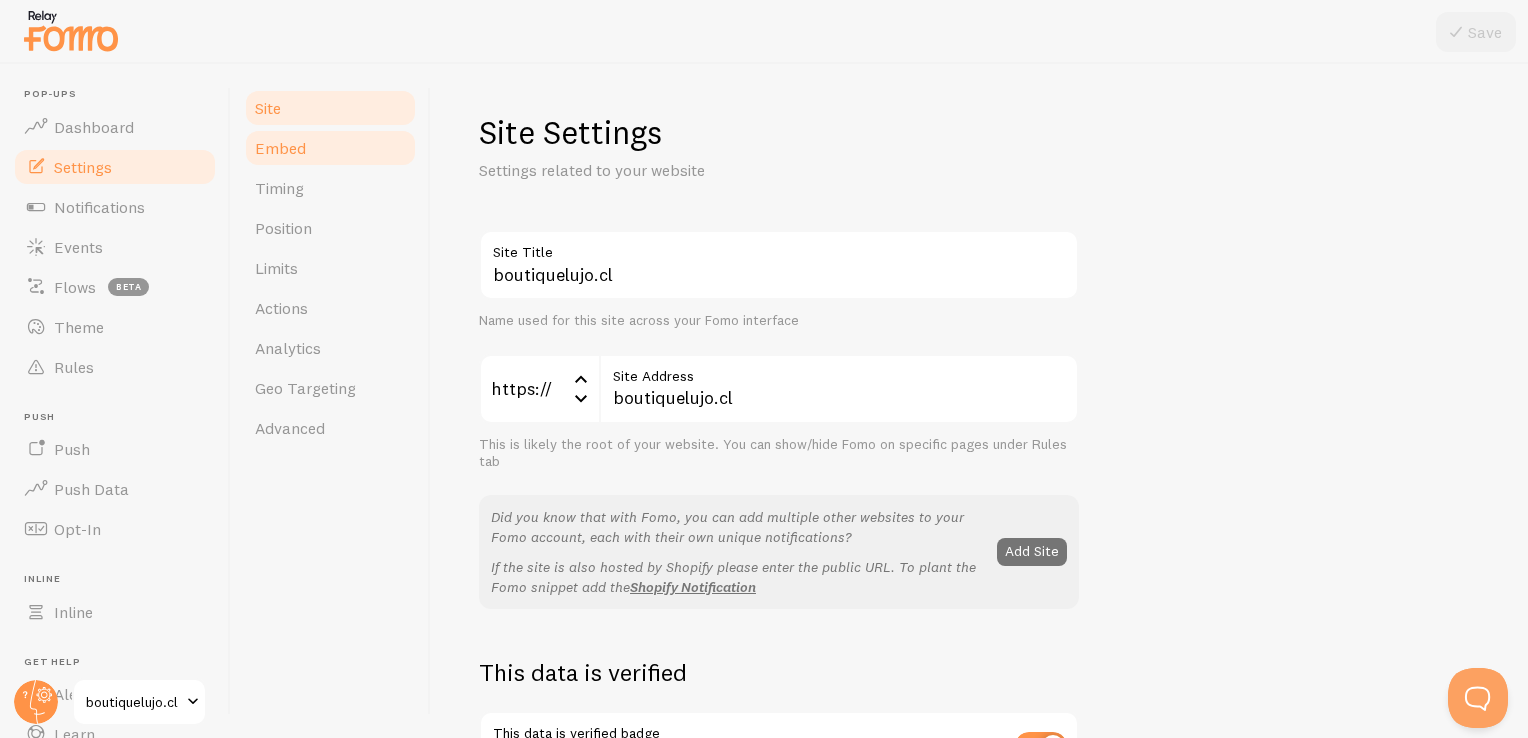 click on "Embed" at bounding box center (330, 148) 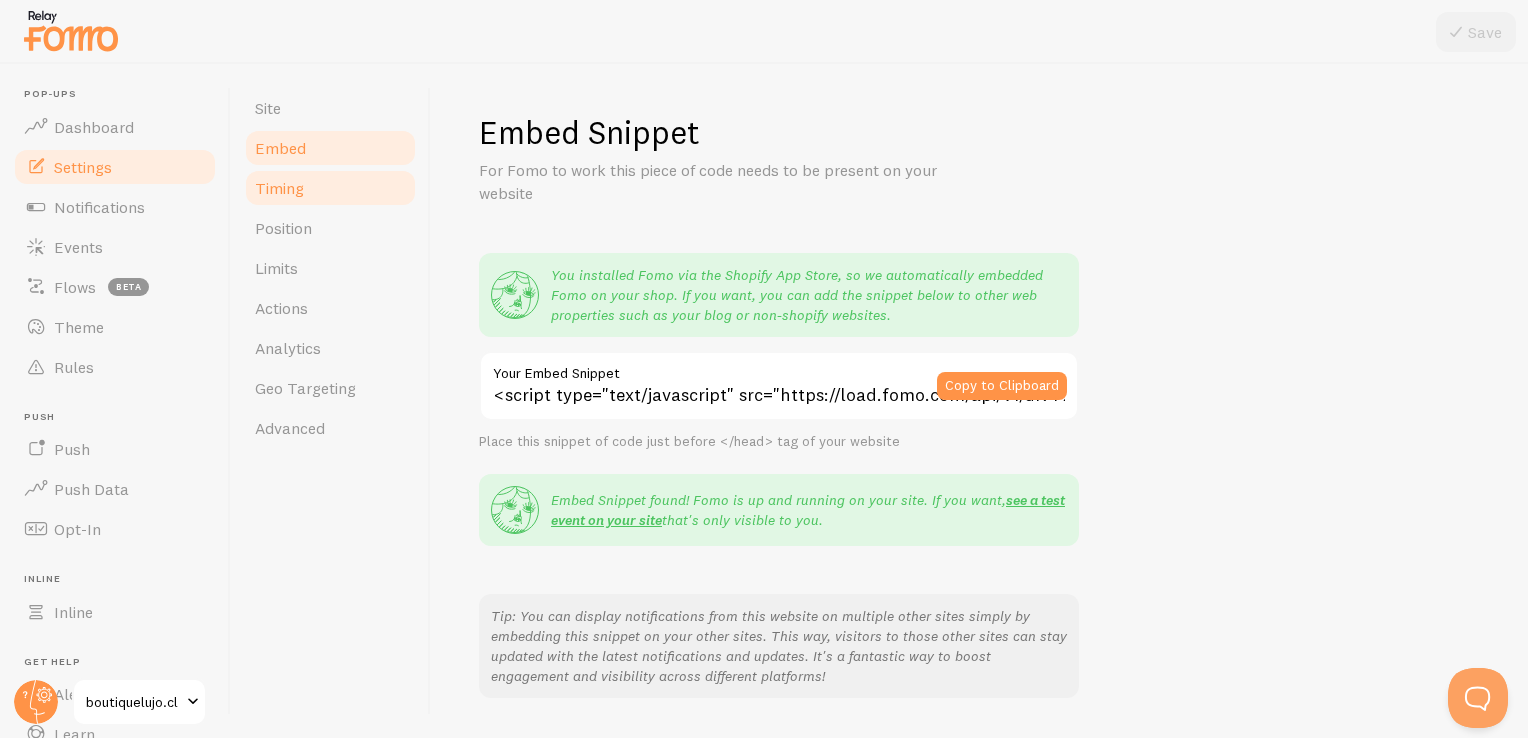 click on "Timing" at bounding box center (330, 188) 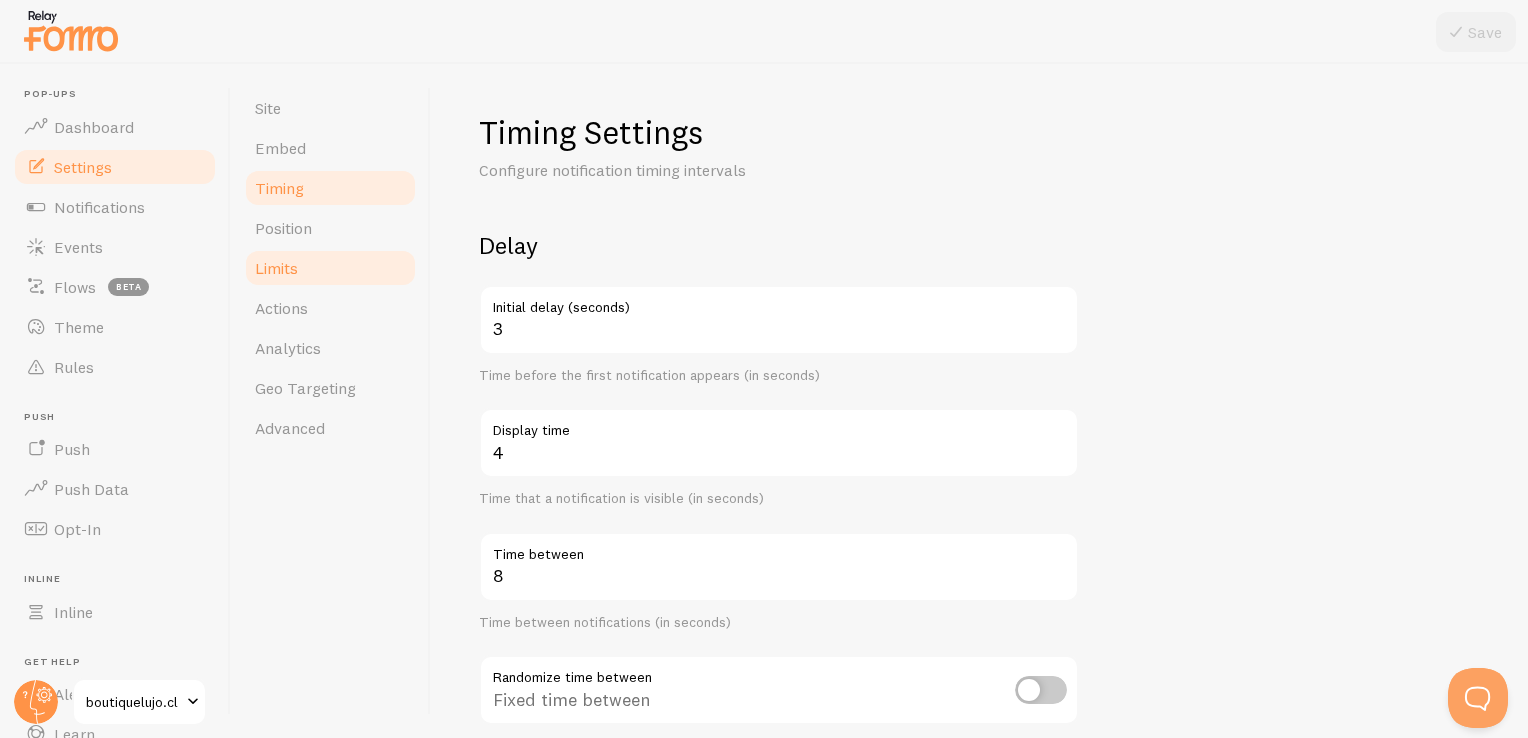 click on "Limits" at bounding box center (330, 268) 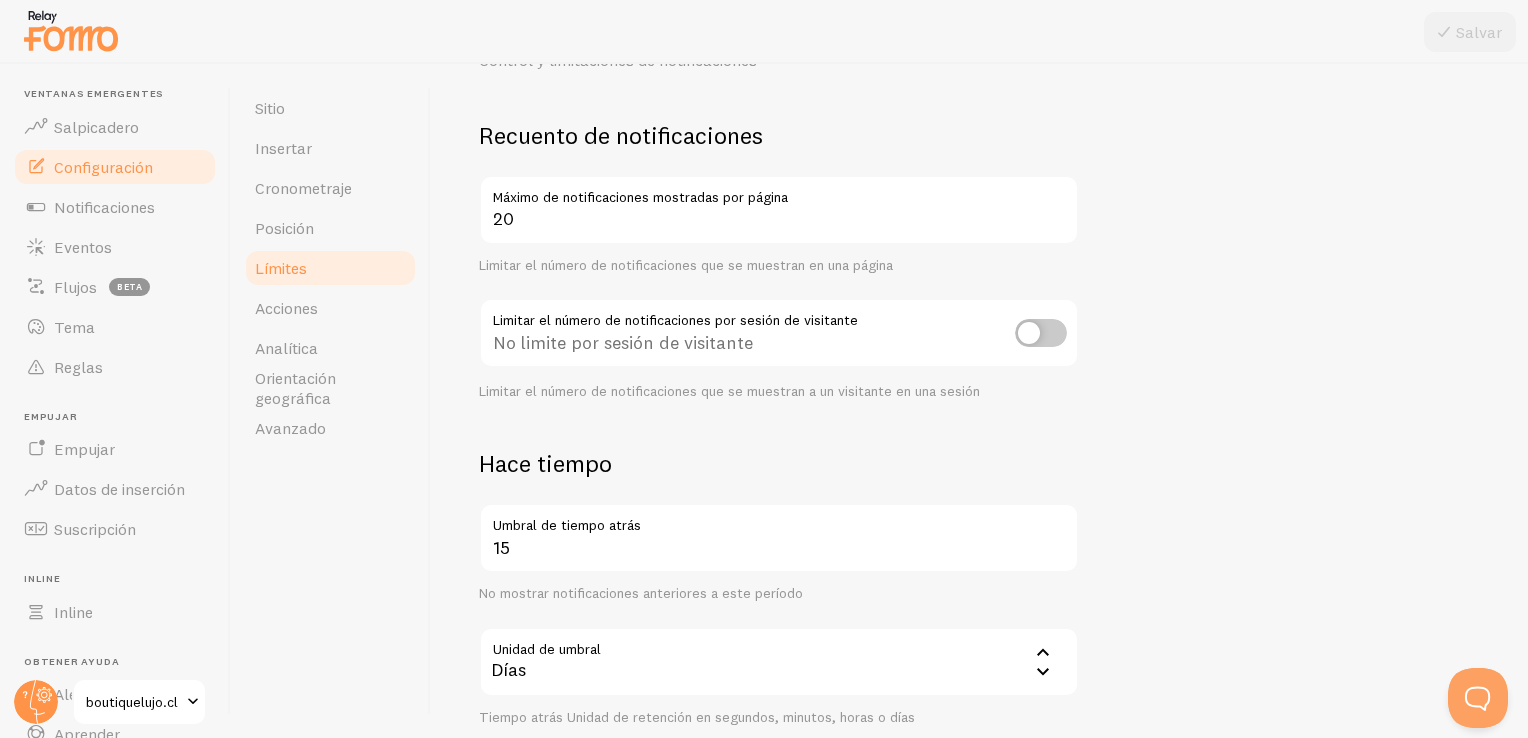 scroll, scrollTop: 100, scrollLeft: 0, axis: vertical 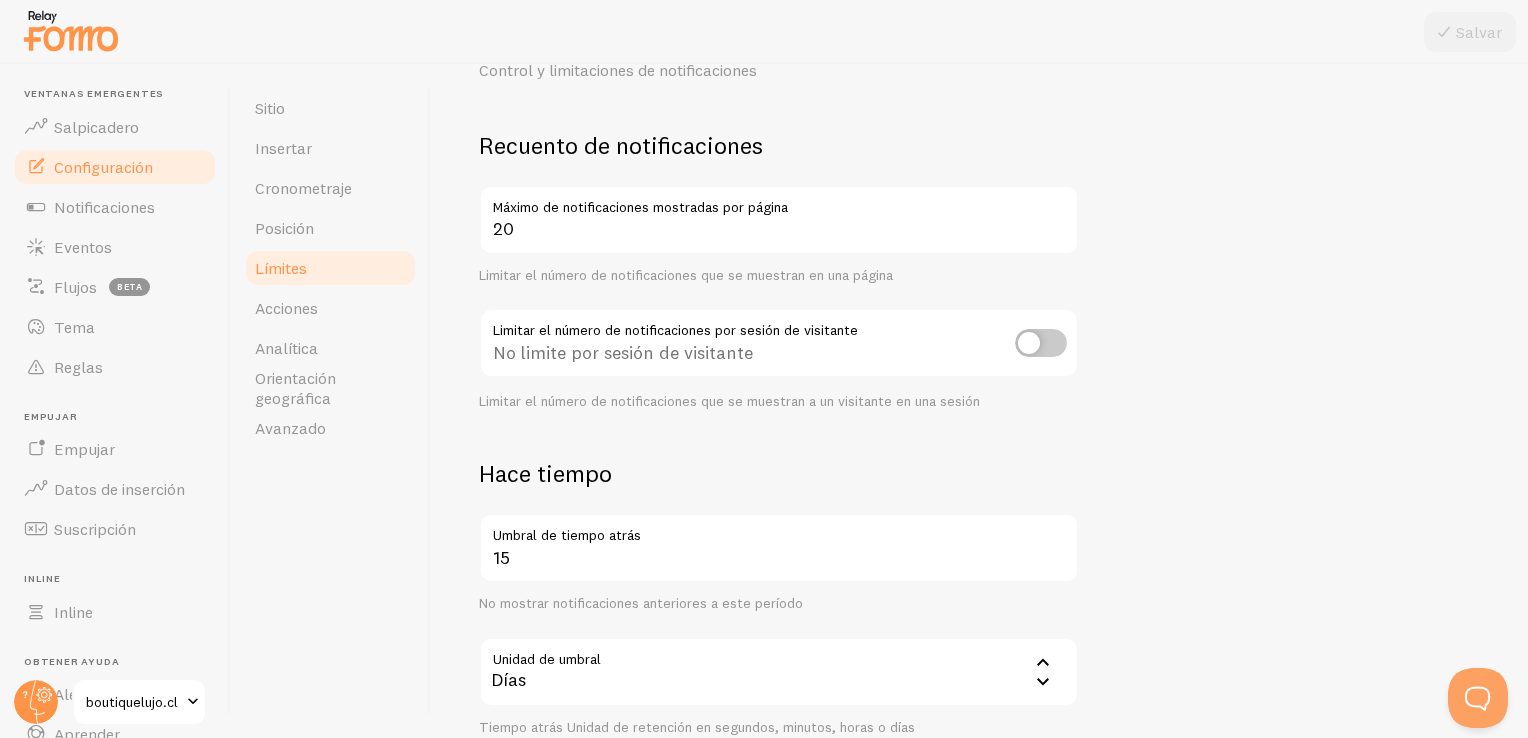 click at bounding box center [1041, 343] 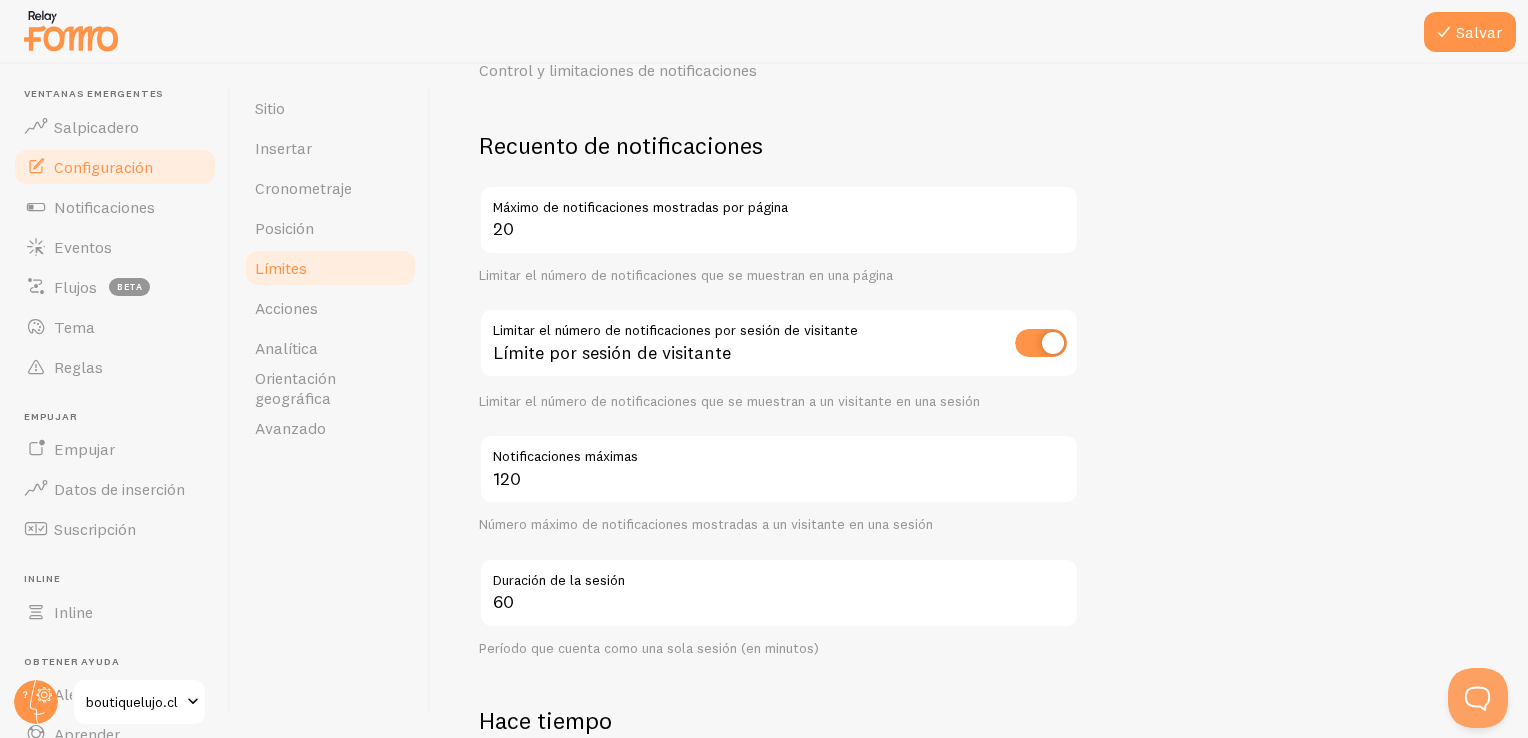 click at bounding box center [1041, 343] 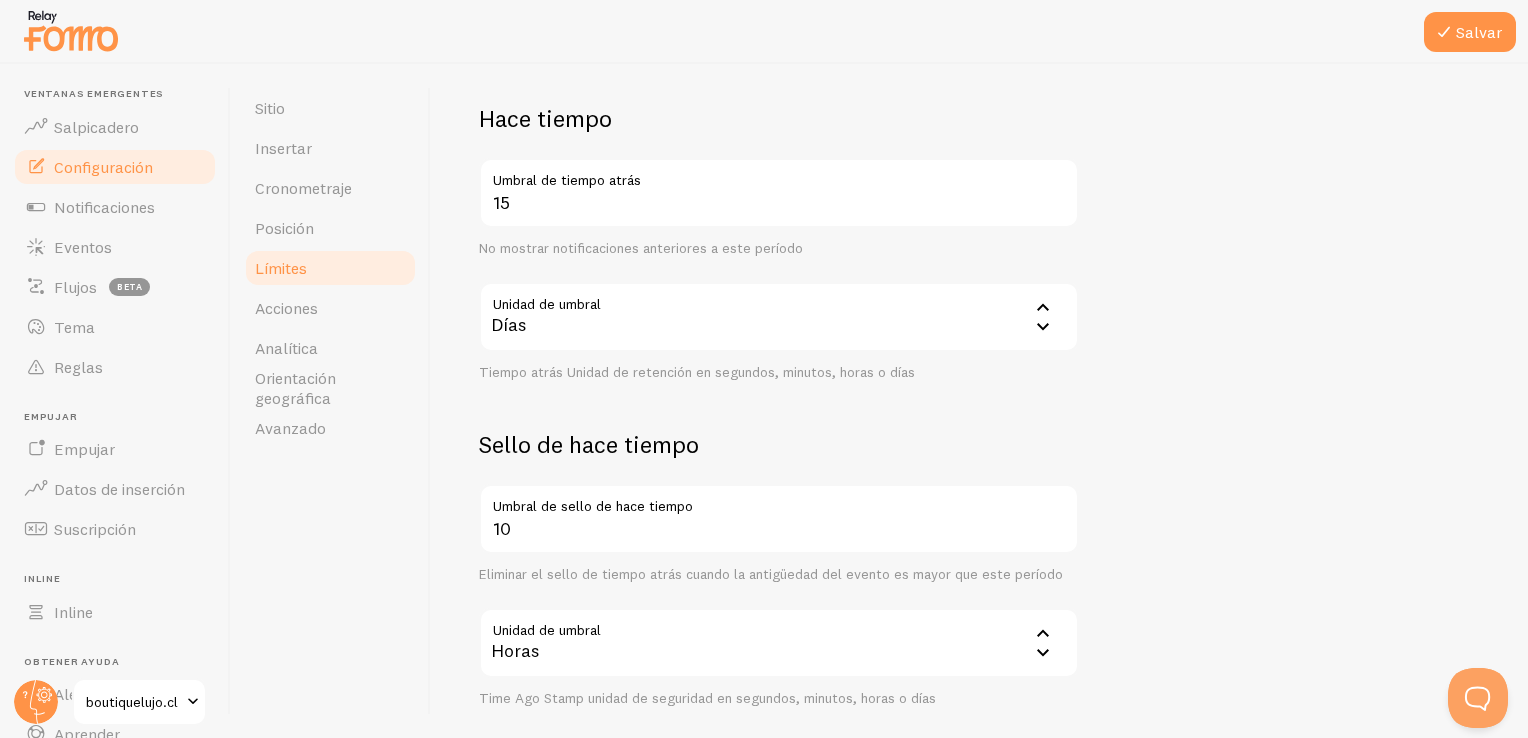 scroll, scrollTop: 556, scrollLeft: 0, axis: vertical 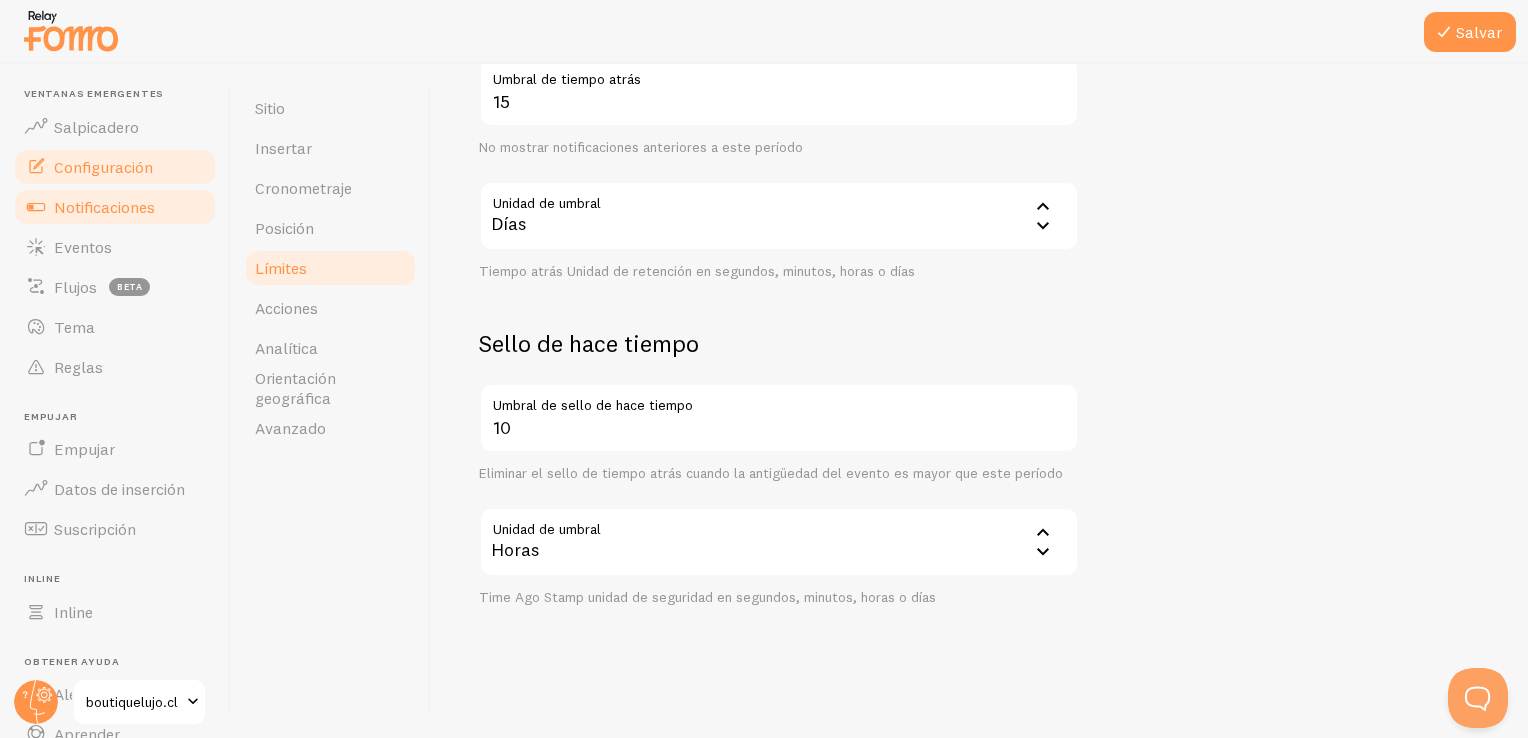 click on "Notificaciones" at bounding box center (104, 207) 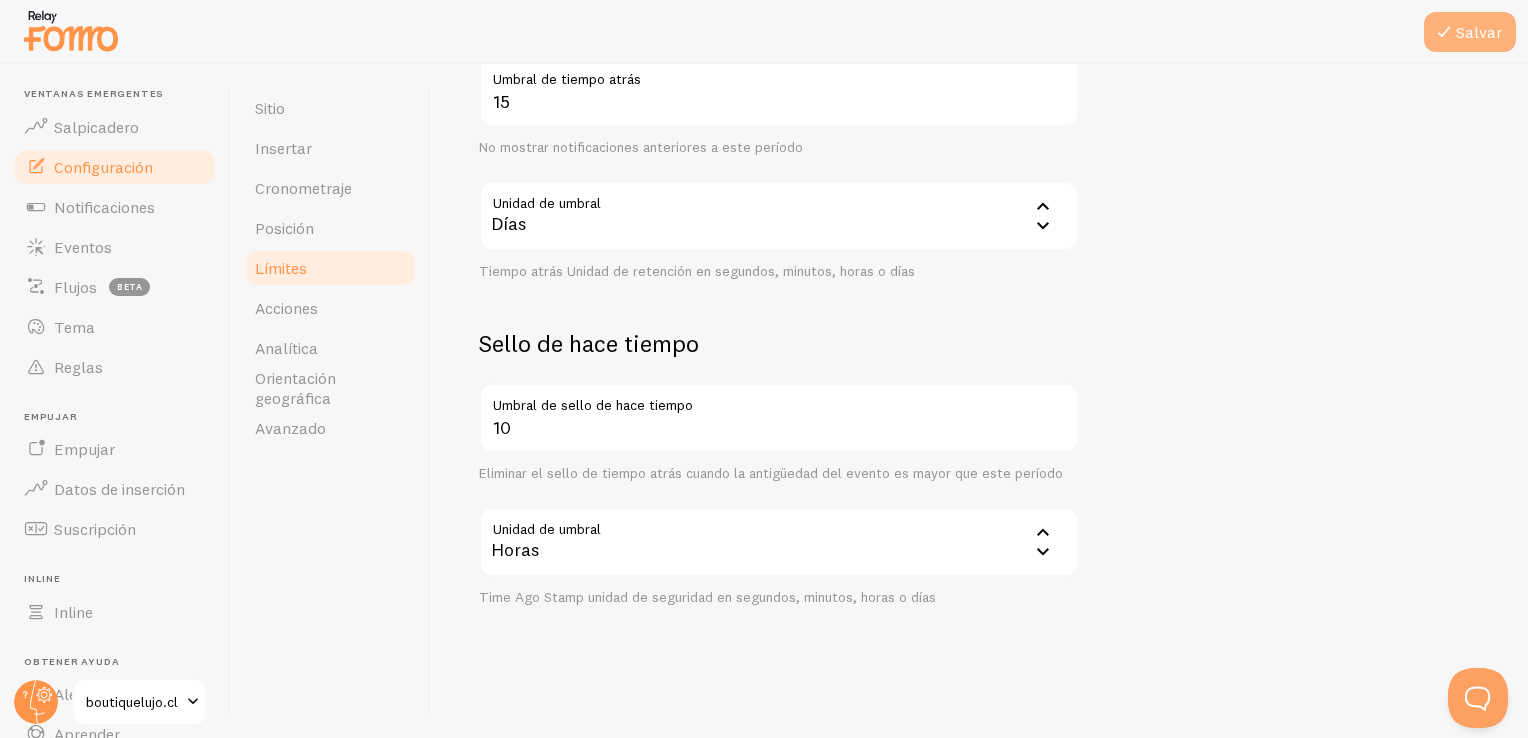 click on "Salvar" at bounding box center (1470, 32) 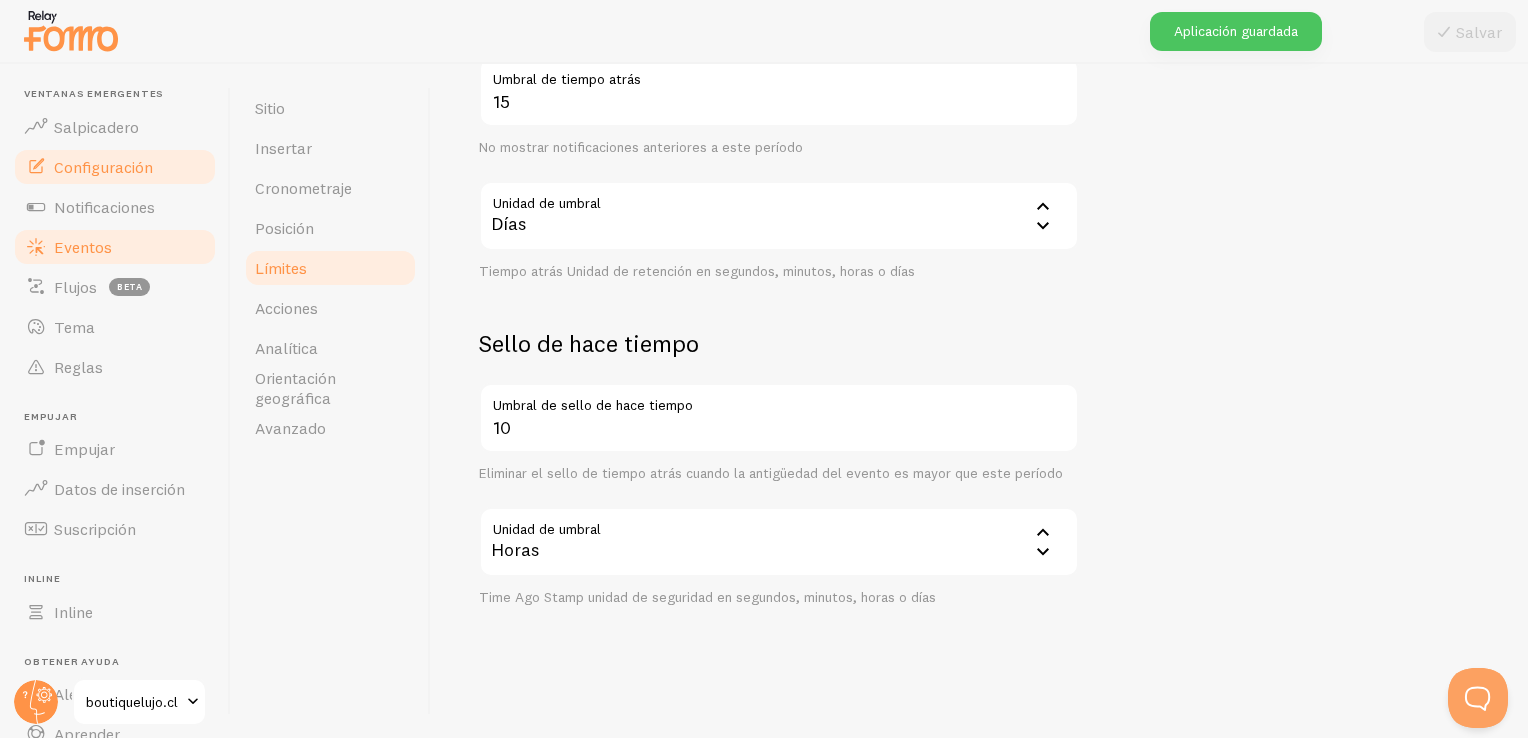 click on "Eventos" at bounding box center [115, 247] 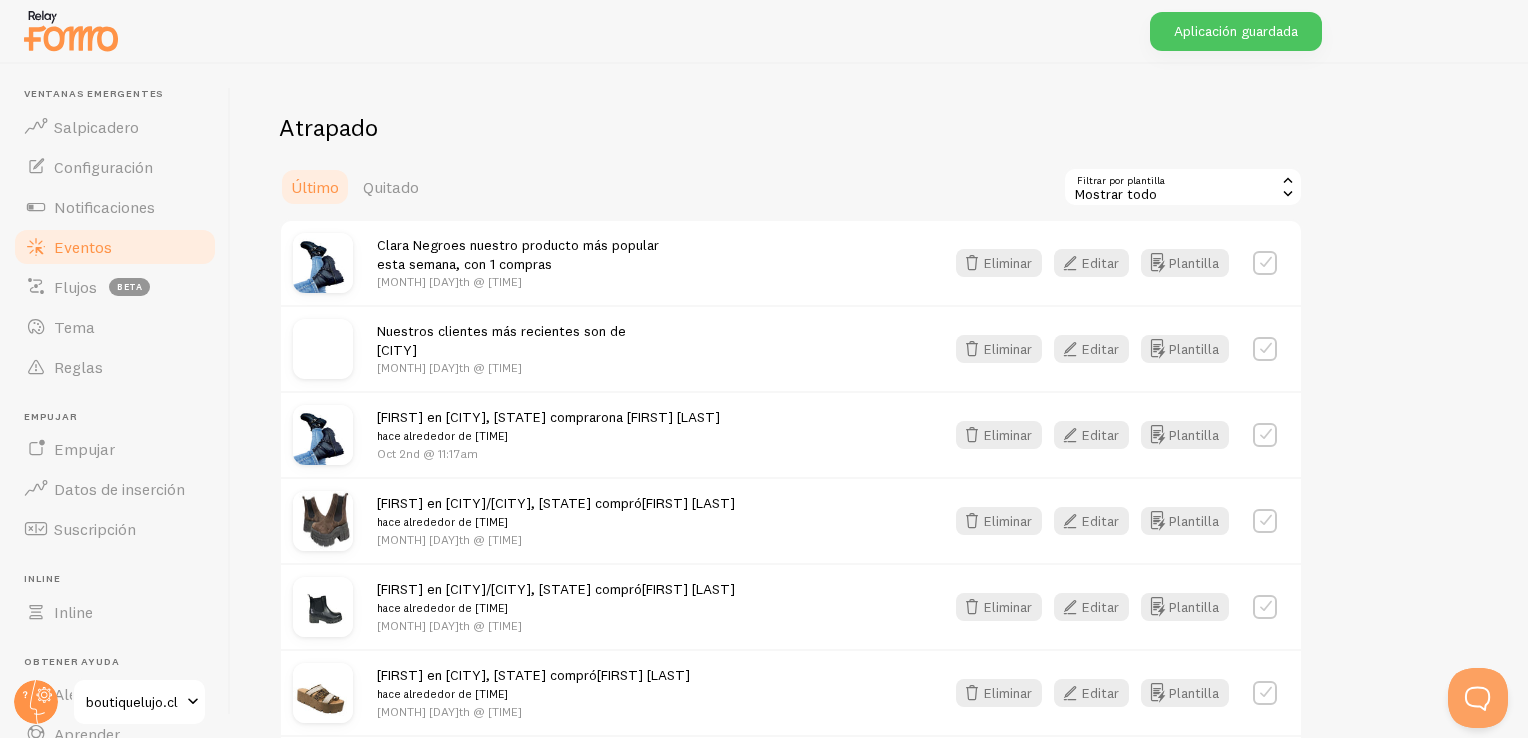 scroll, scrollTop: 500, scrollLeft: 0, axis: vertical 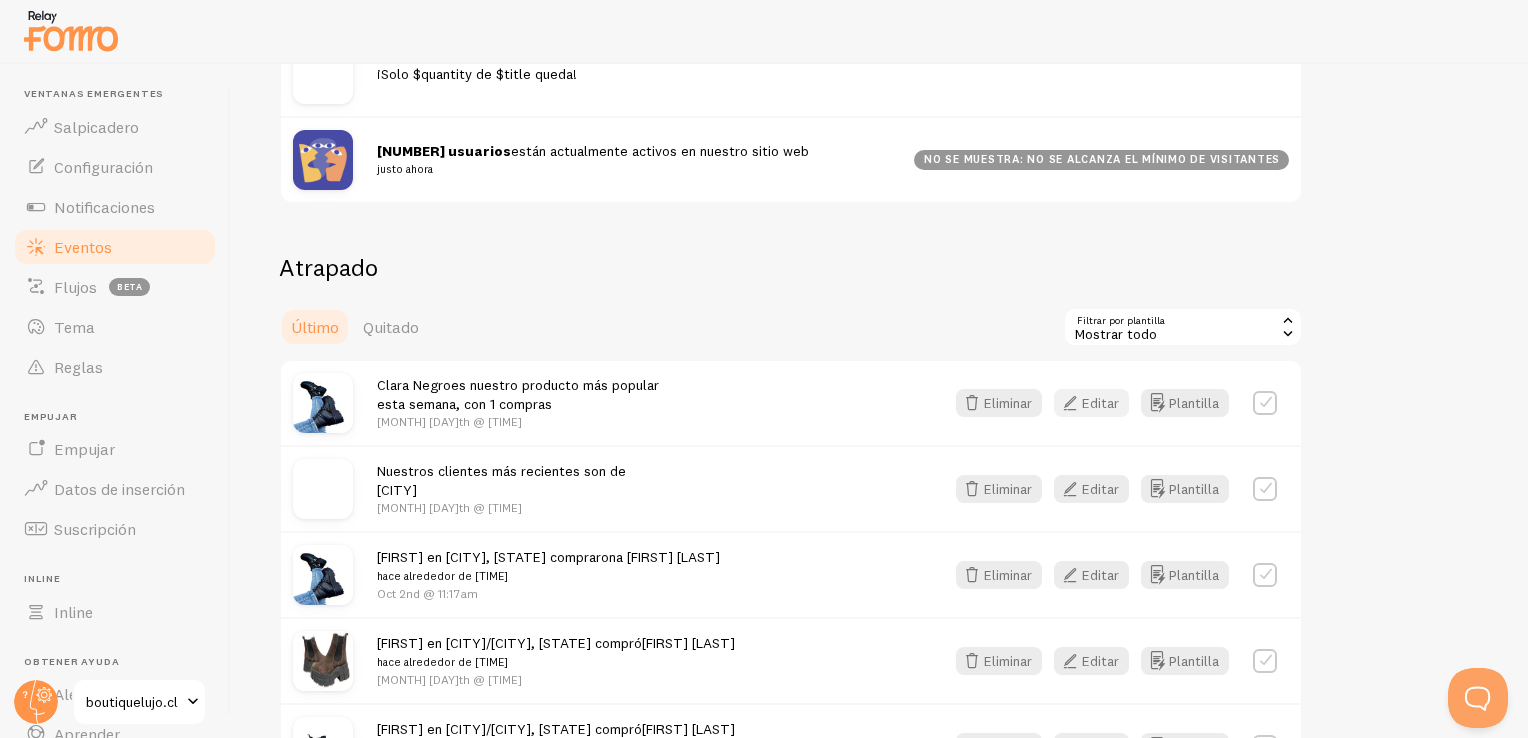 click at bounding box center [1070, 403] 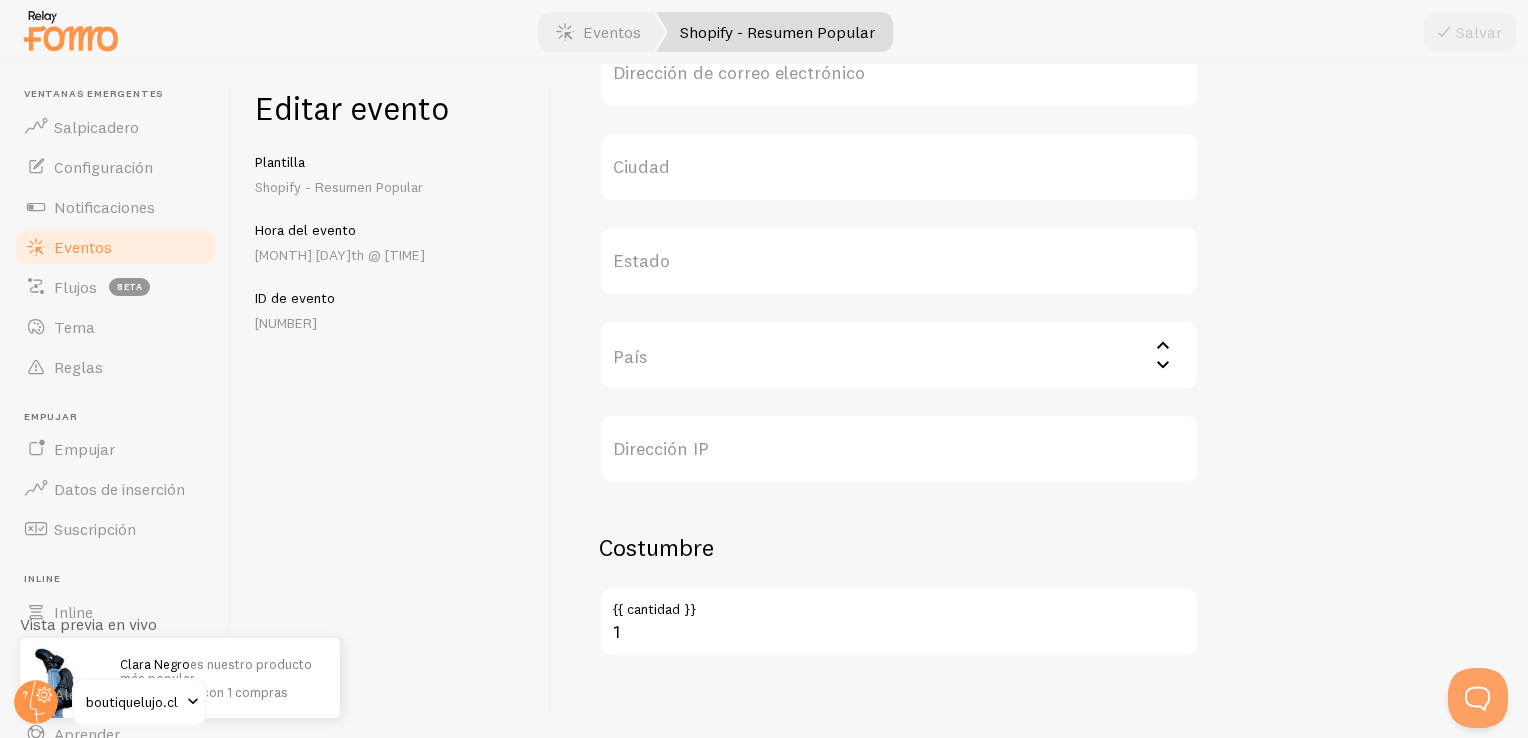 scroll, scrollTop: 886, scrollLeft: 0, axis: vertical 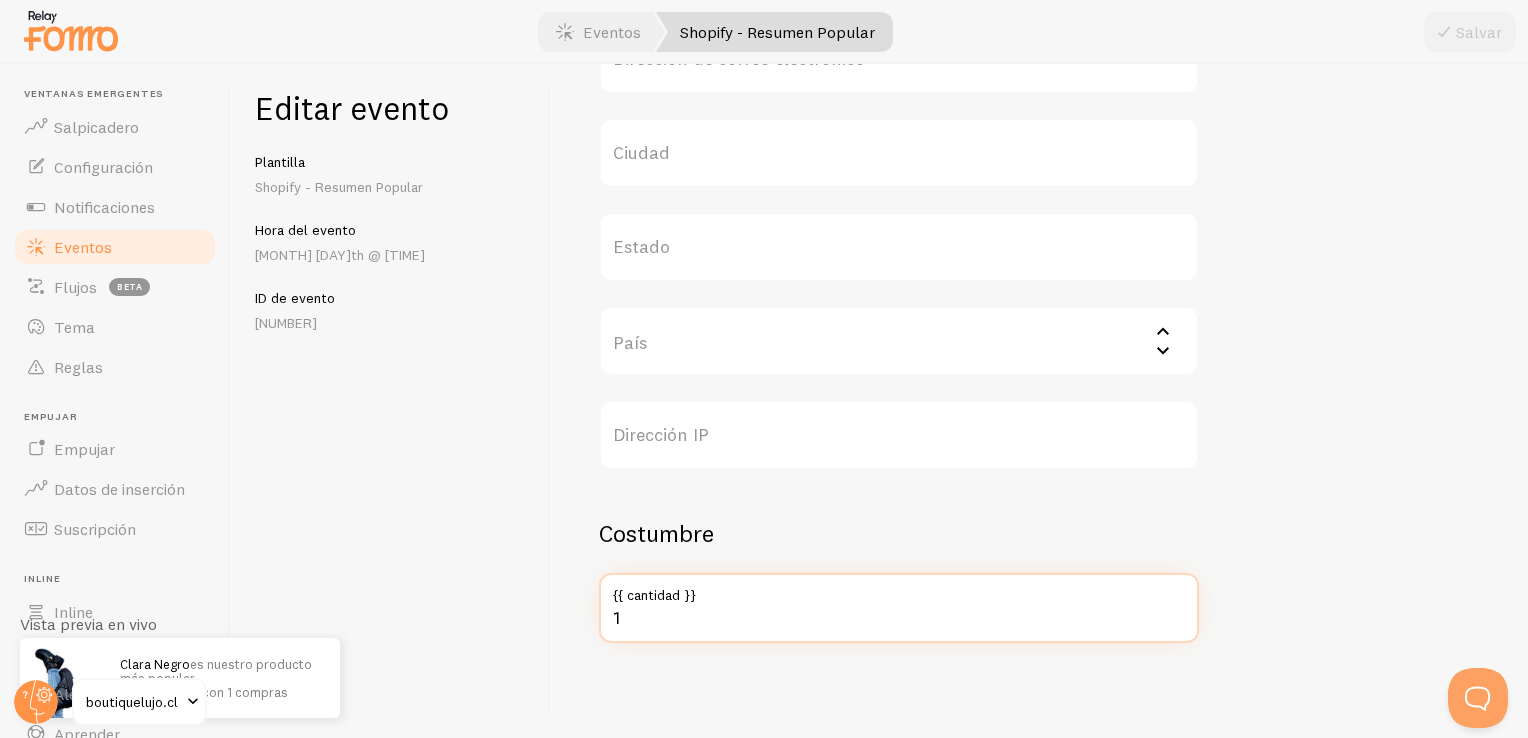 drag, startPoint x: 652, startPoint y: 615, endPoint x: 593, endPoint y: 616, distance: 59.008472 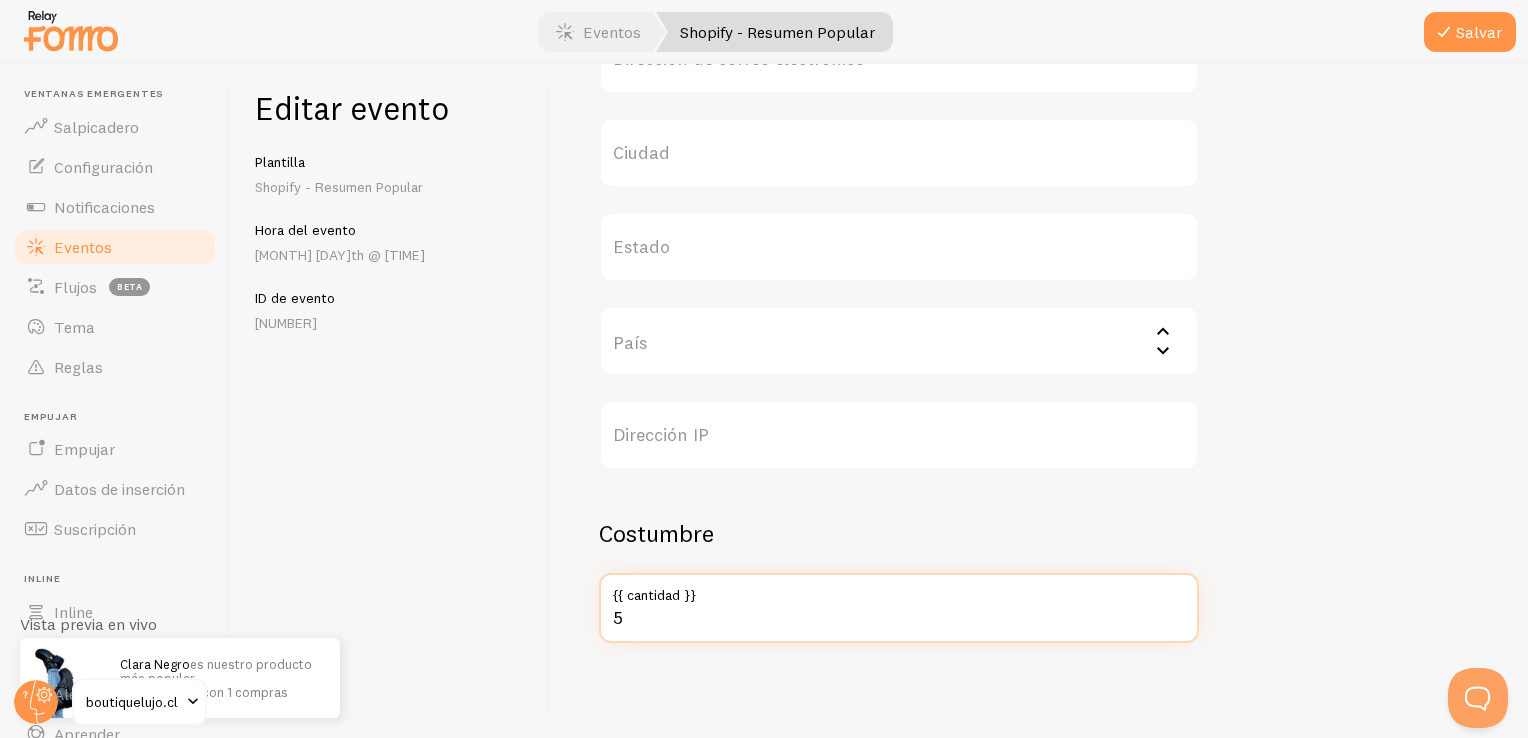 type on "5" 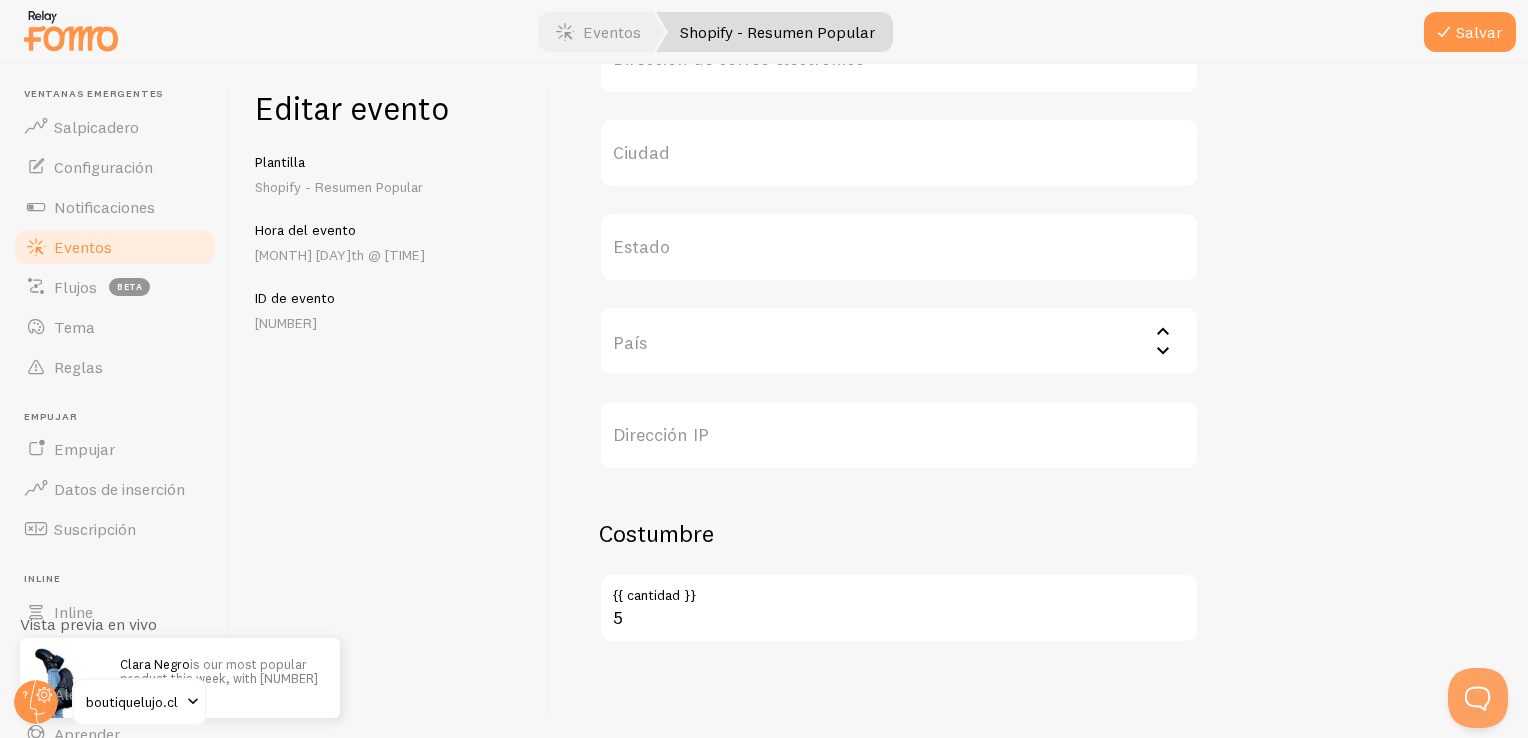 click on "Meta     [FIRST] [LAST]   Título       Este texto aparecerá en negrita en su notificación y se vinculará a la URL del evento que proporcione a continuación, si usa la variable {{ title_with_link }}.     https://boutiquelujo.cl/products/[PRODUCT]?variant=[VARIANT]   URL del evento       Aquí es donde se enviará a sus visitantes si hacen clic en la imagen de notificaciones o en la variable merge {{ title_with_link }}.     https://cdn.shopify.com/s/files/1/0621/1026/9596/files/[PRODUCT]-[ID]_small.jpg?v=[VERSION]   URL de la imagen     Subir     URL de la imagen de tu notificación         ID externo       ID al que hace referencia su integración de origen. También se puede utilizar como clave principal de su registro para facilitar la referencia cruzada cuando se utiliza la API de Fomo.   Usuario       Nombre             Dirección de correo electrónico             Ciudad             Estado         País           Afganistán  Islas Åland  Albania  Argelia  Samoa Americana  Andorra  Angola" at bounding box center [1039, -66] 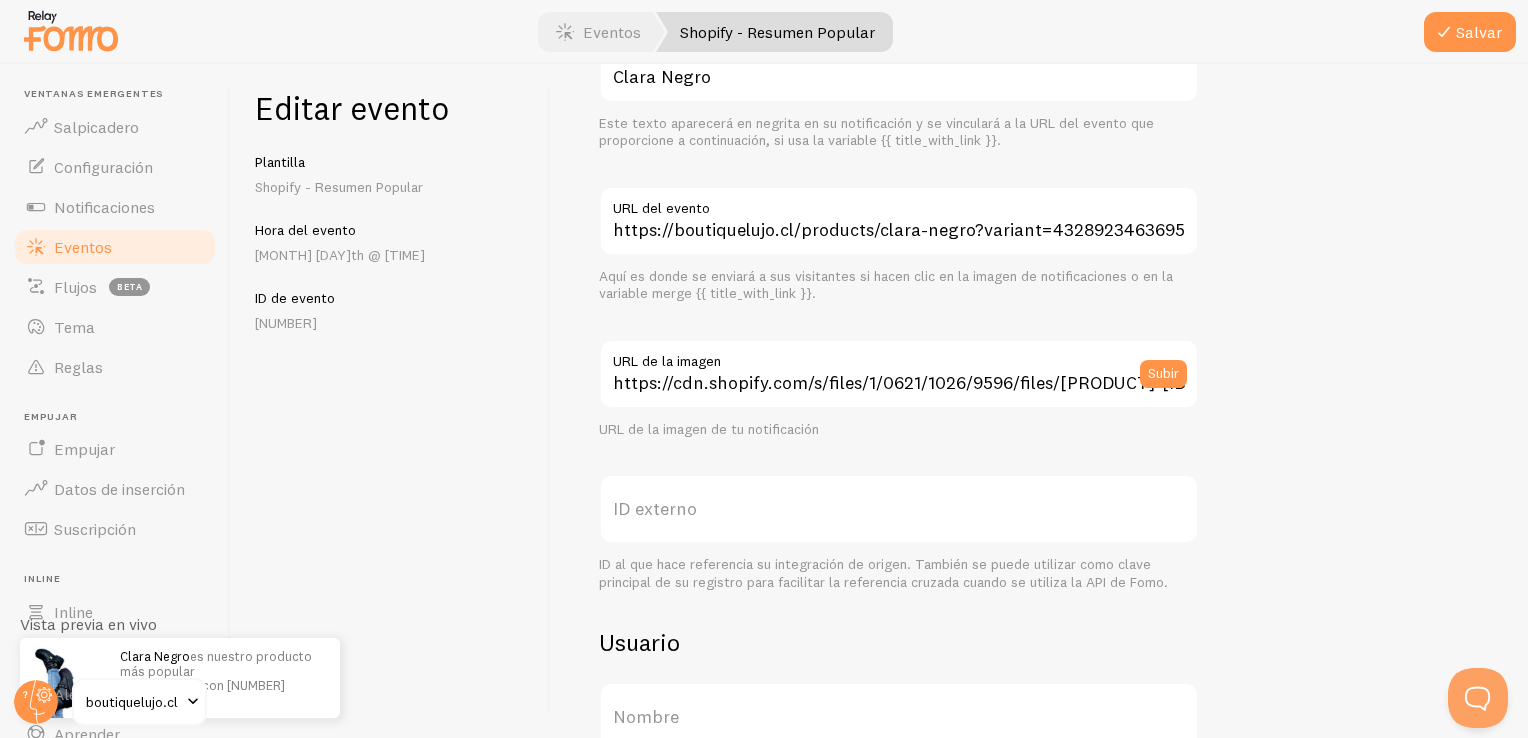 scroll, scrollTop: 0, scrollLeft: 0, axis: both 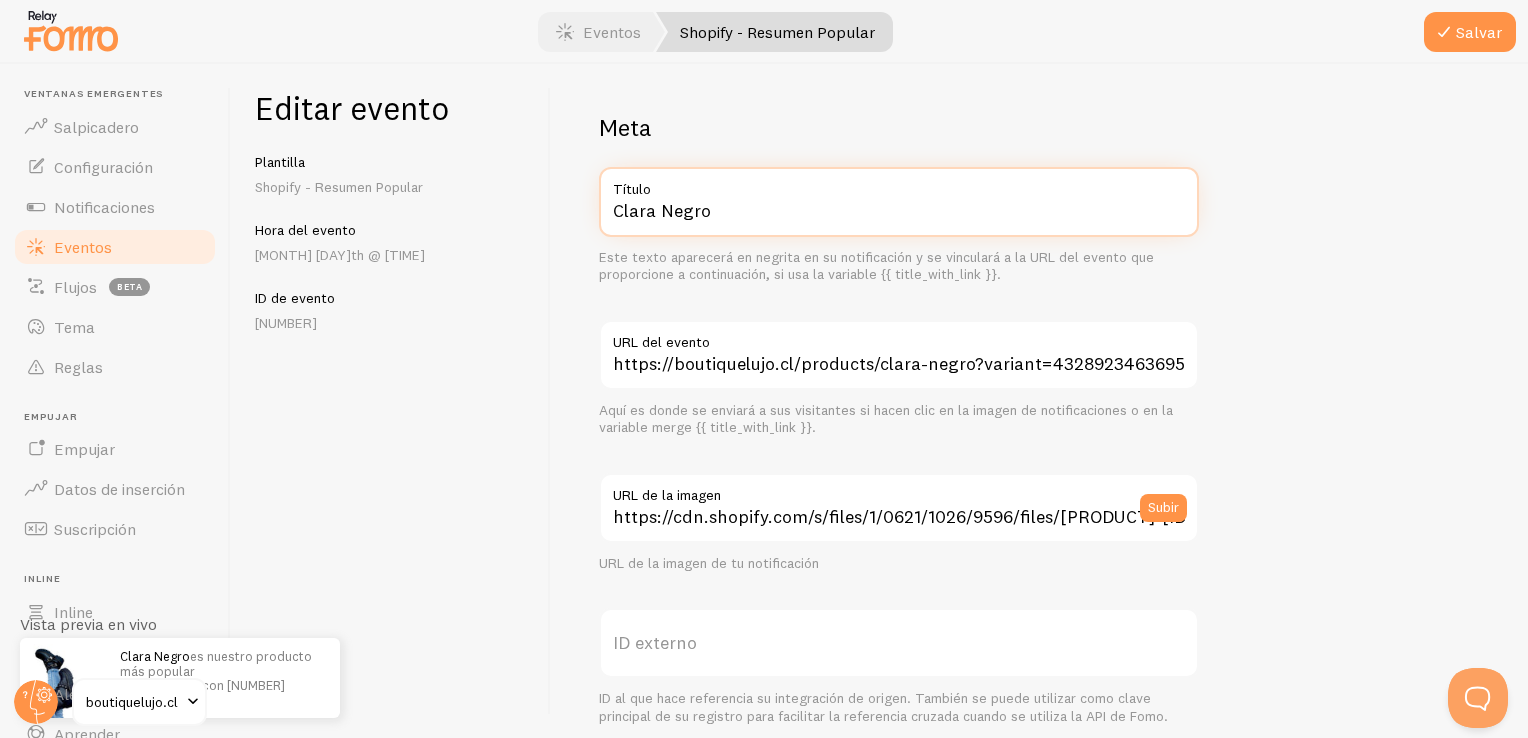 click on "Clara Negro" at bounding box center (899, 202) 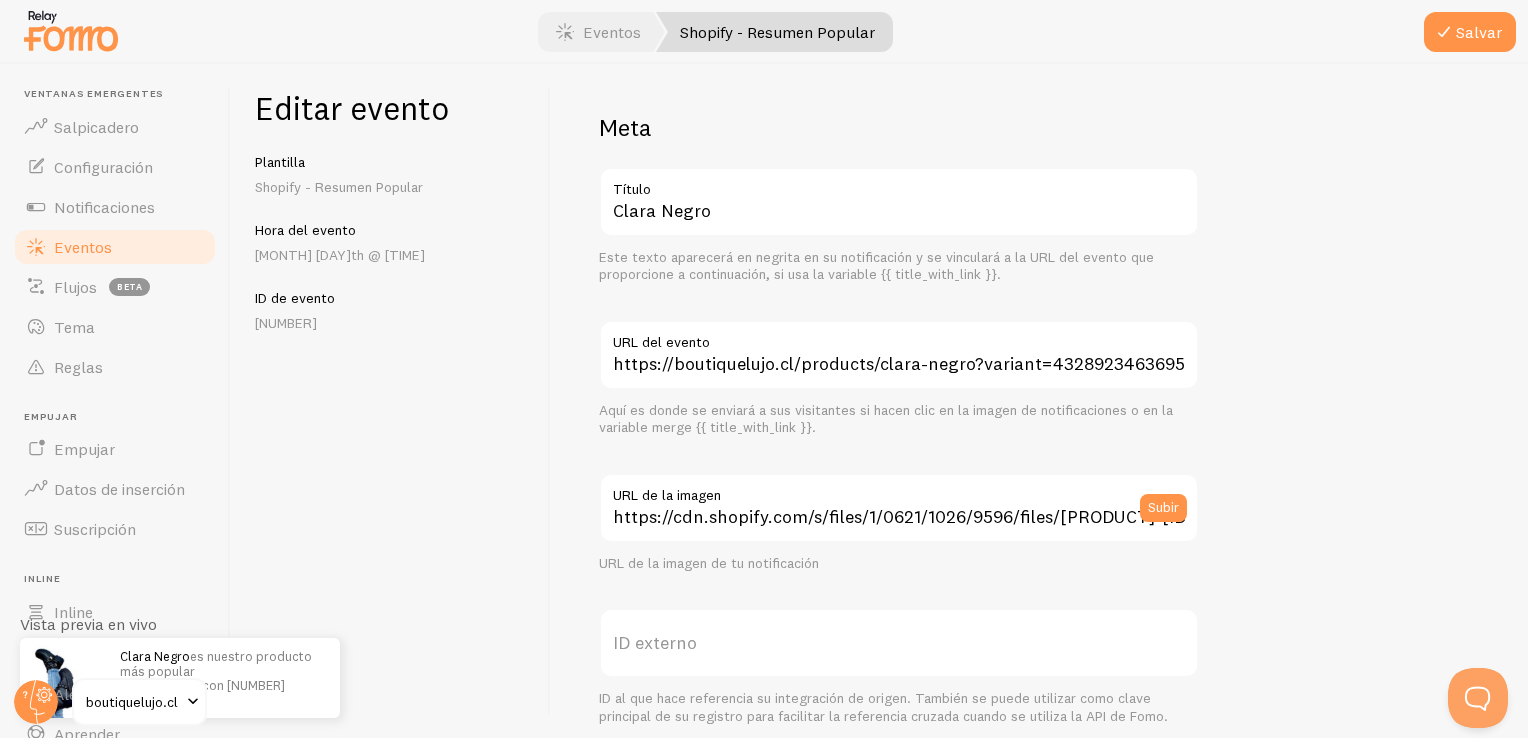 click on "[NUMBER]" at bounding box center (390, 323) 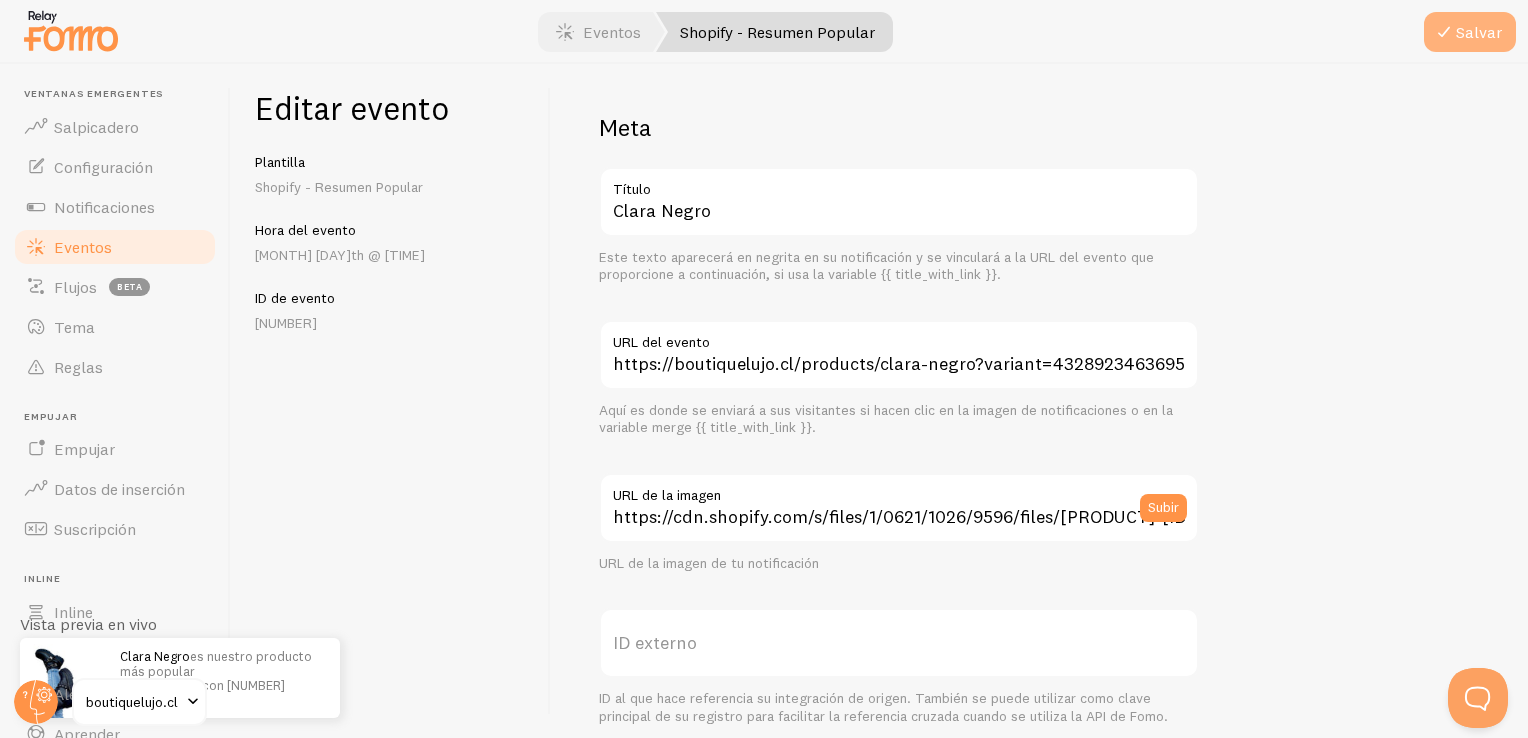 click at bounding box center (1444, 32) 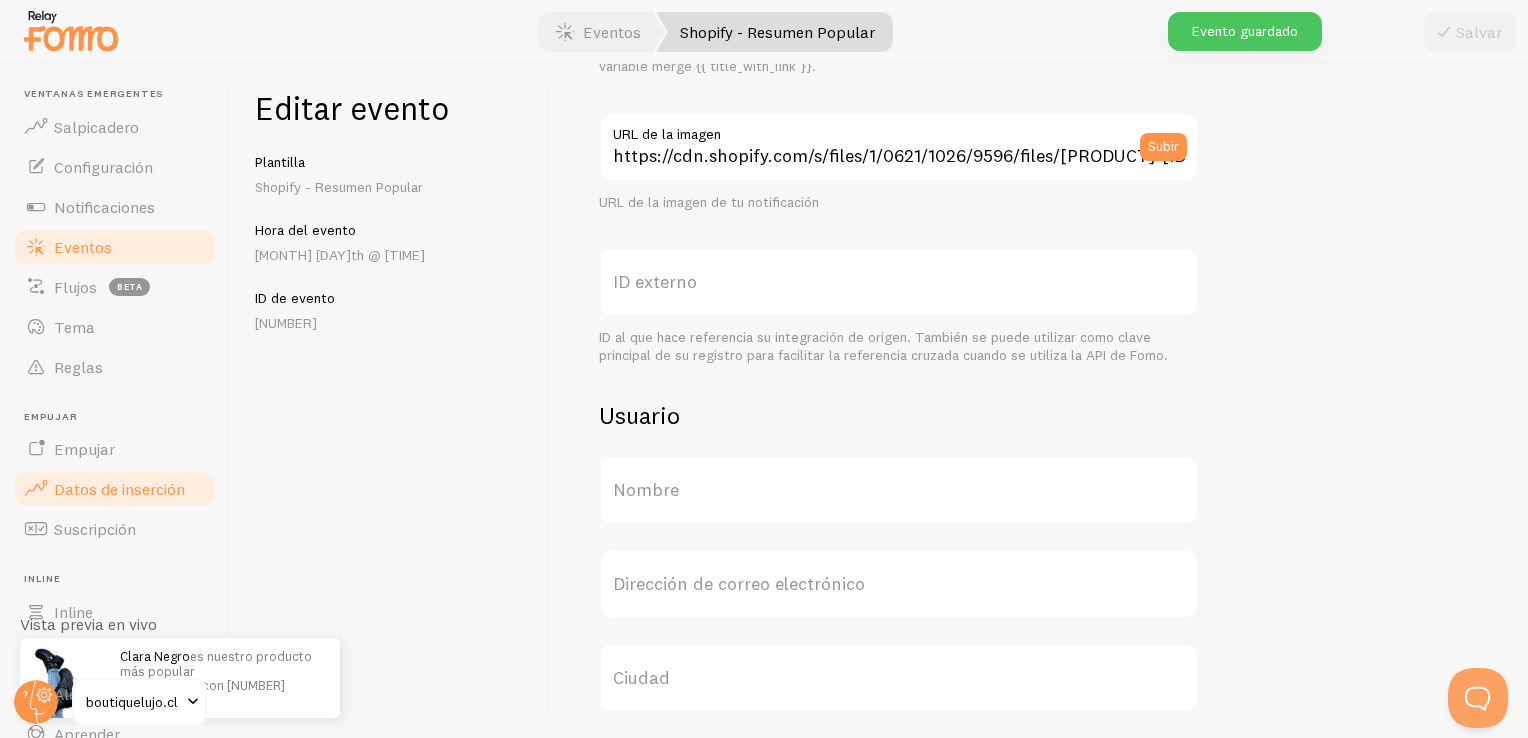 scroll, scrollTop: 400, scrollLeft: 0, axis: vertical 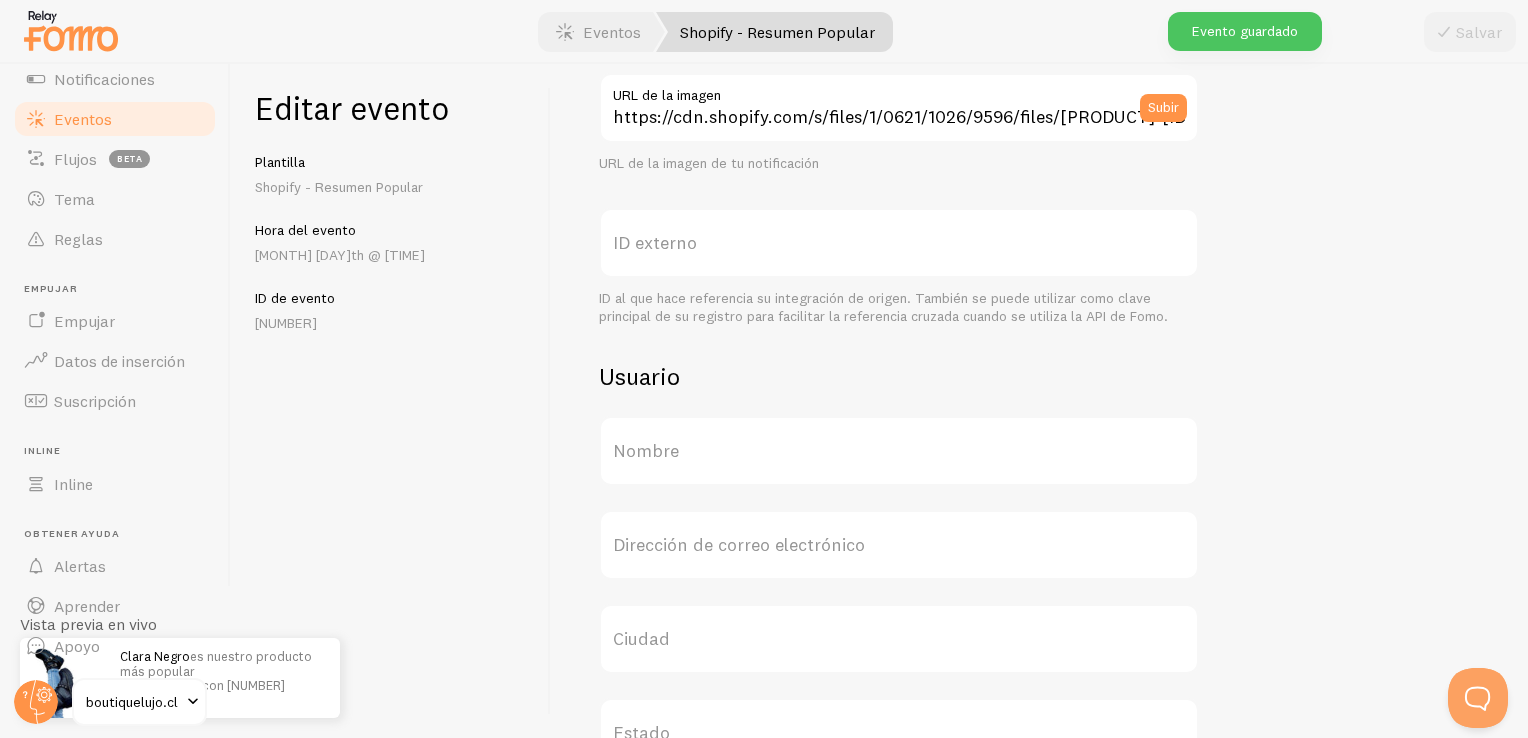 click at bounding box center [193, 702] 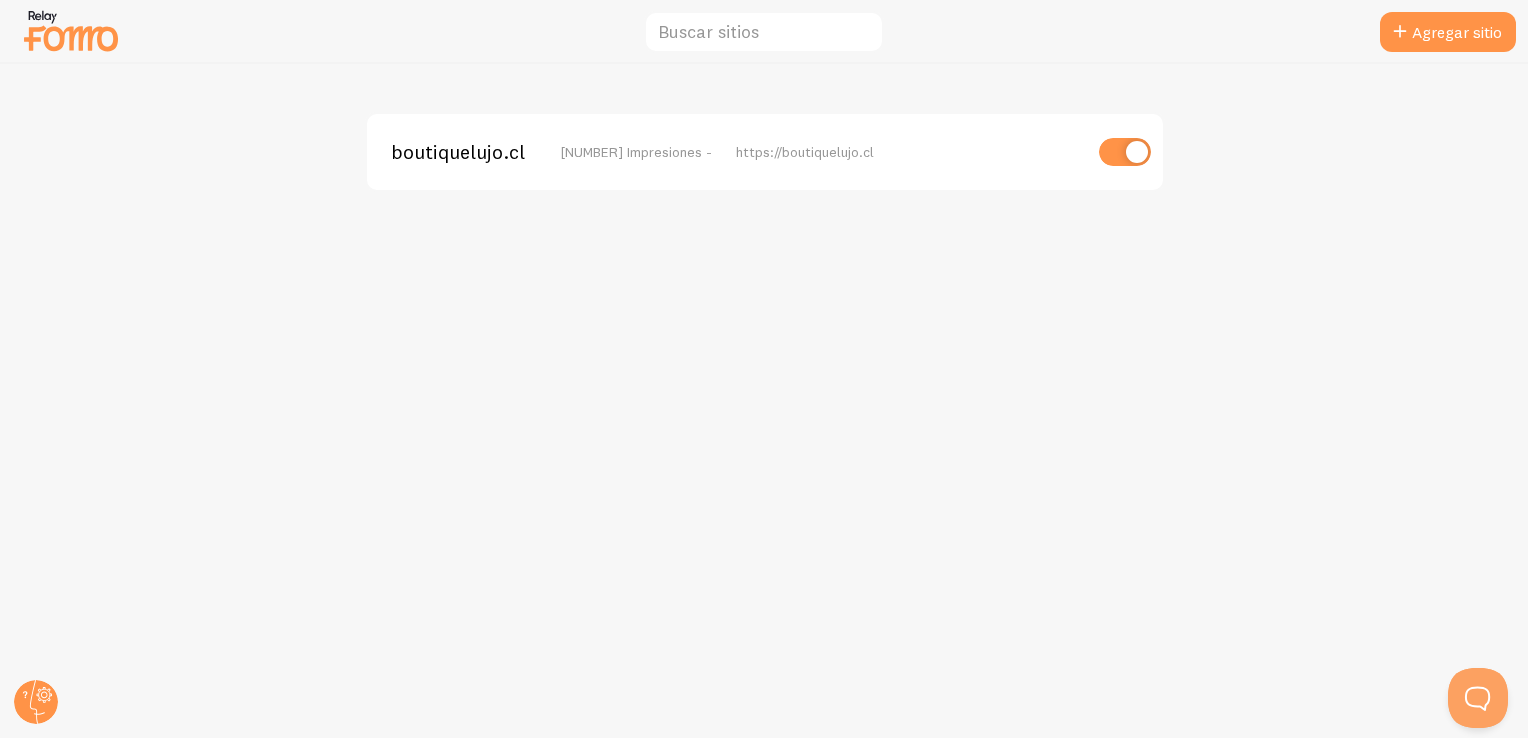 click on "boutiquelujo.cl" at bounding box center (471, 152) 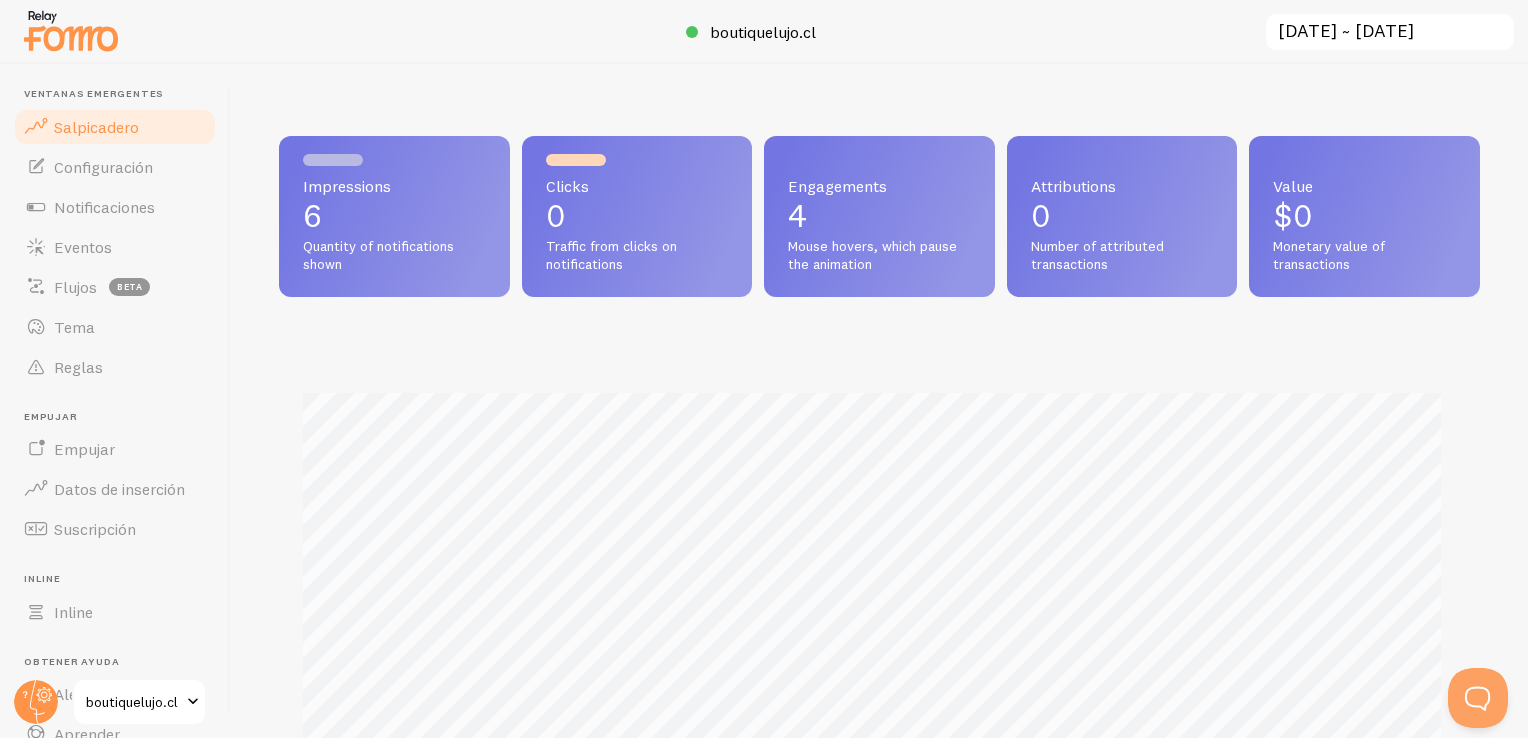 scroll, scrollTop: 999474, scrollLeft: 998813, axis: both 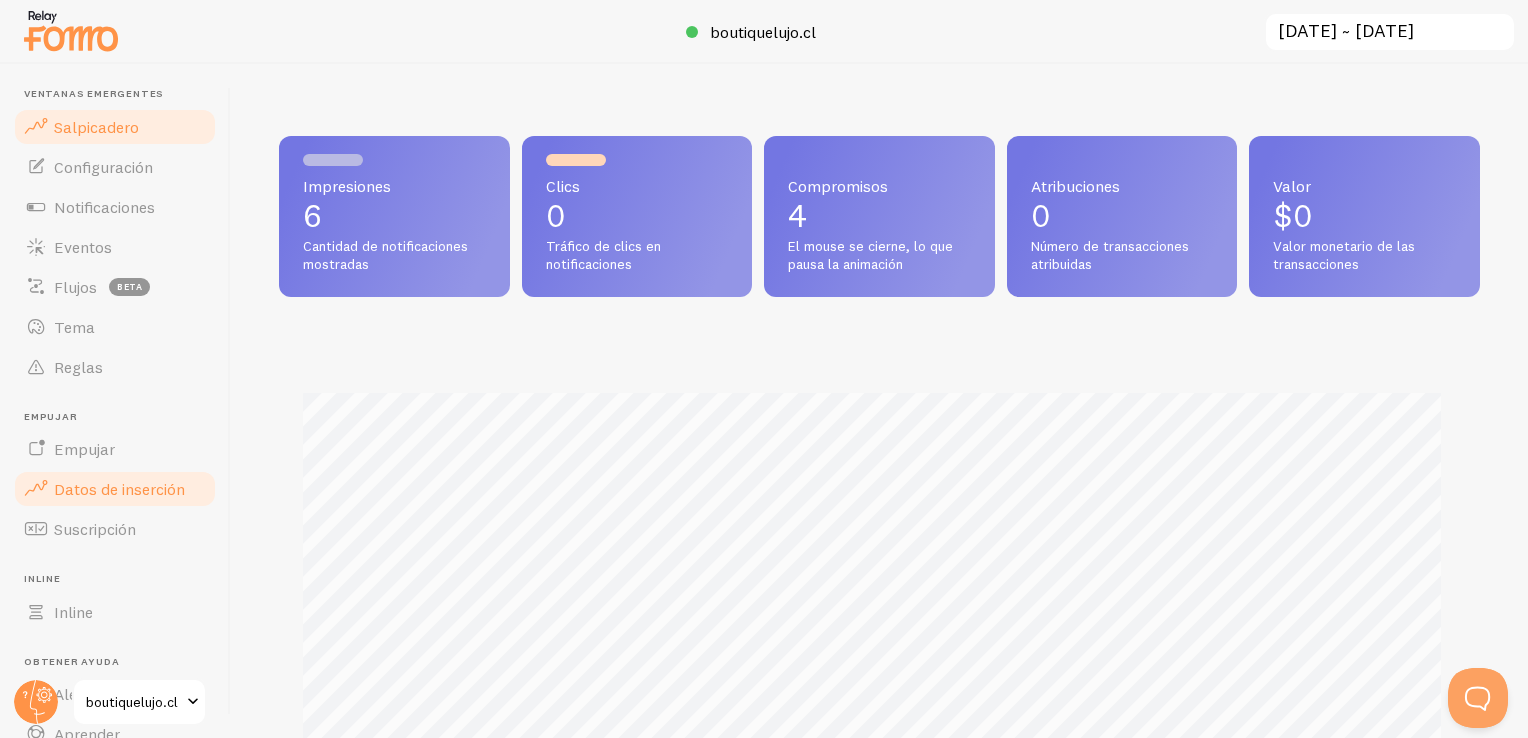 click on "Datos de inserción" at bounding box center (119, 489) 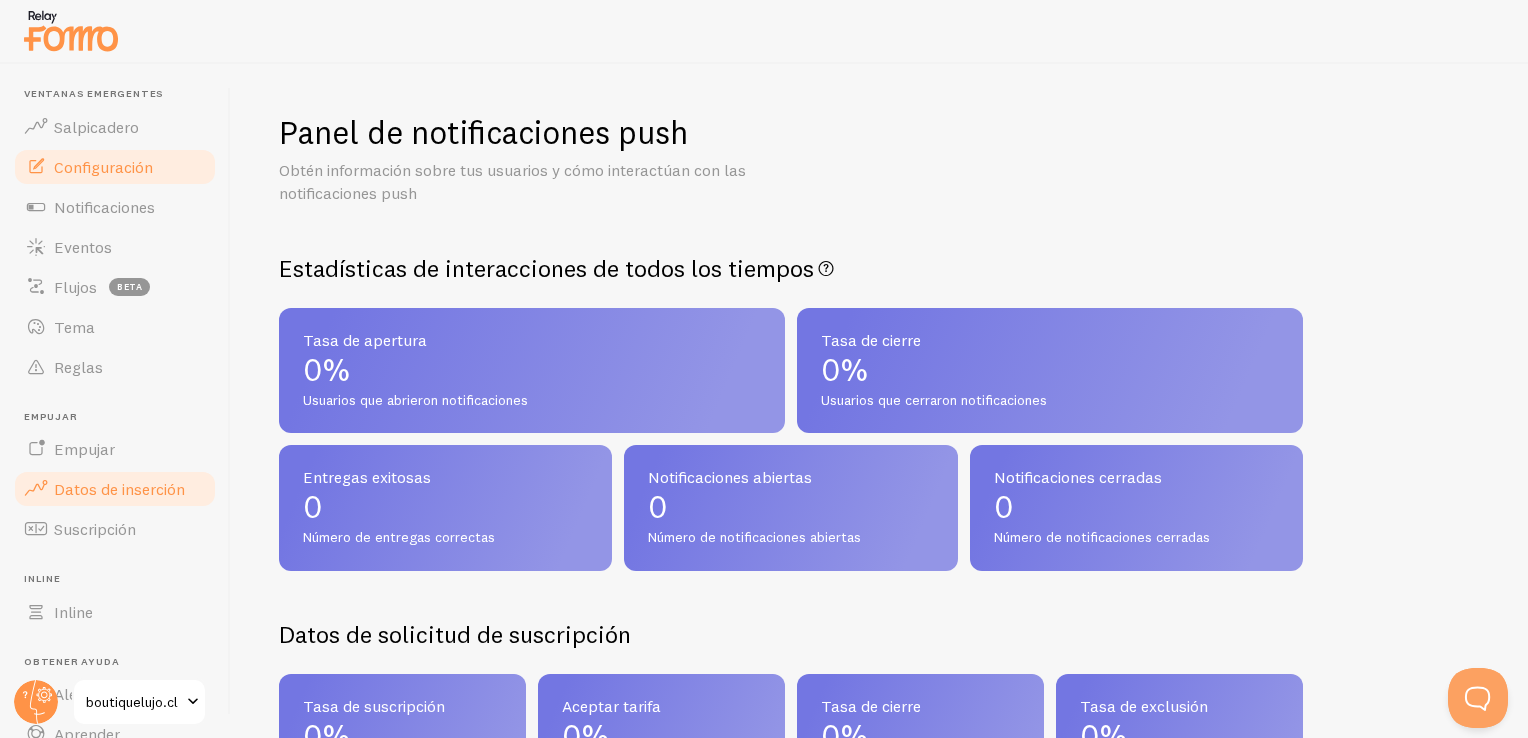 click on "Configuración" at bounding box center (115, 167) 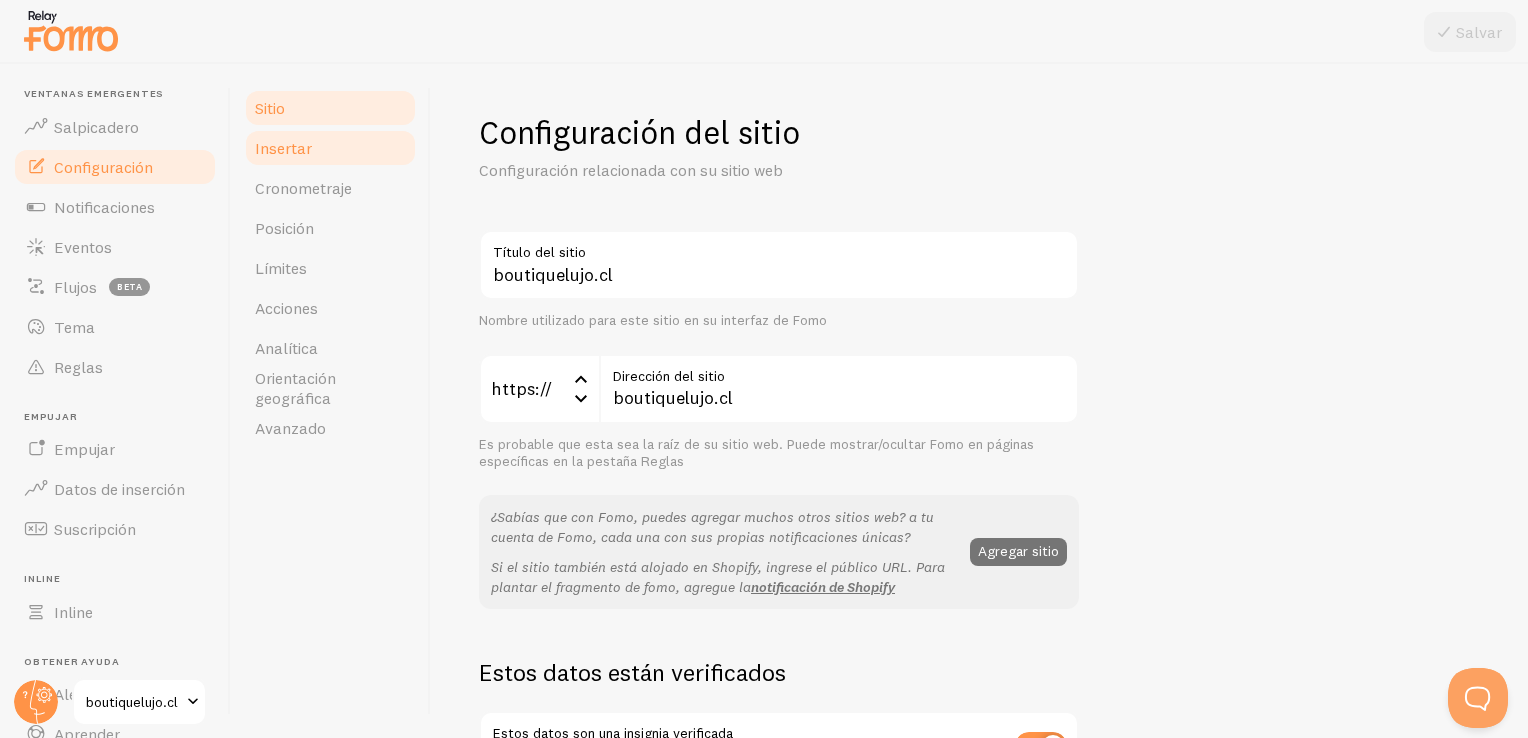 click on "Insertar" at bounding box center [330, 148] 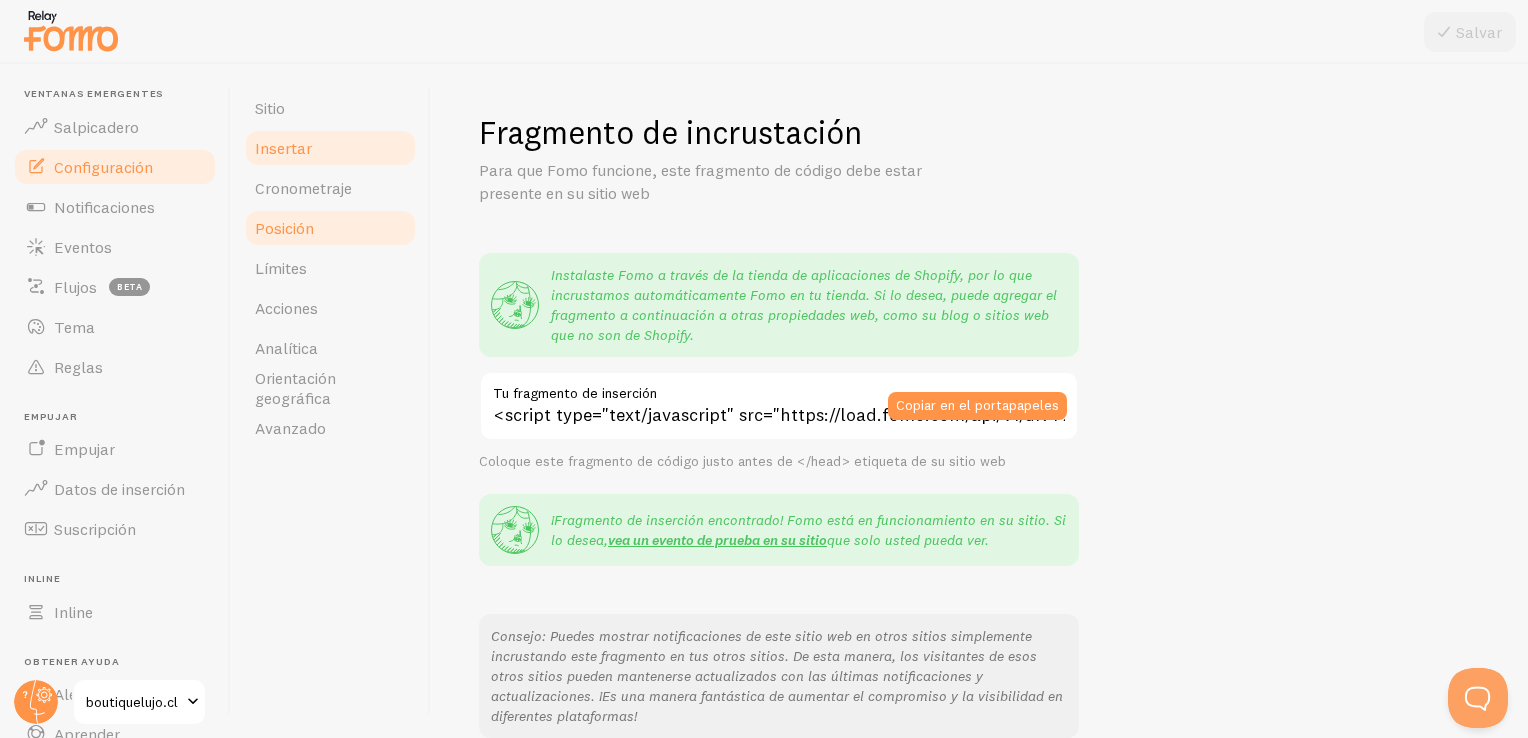 click on "Posición" at bounding box center (330, 228) 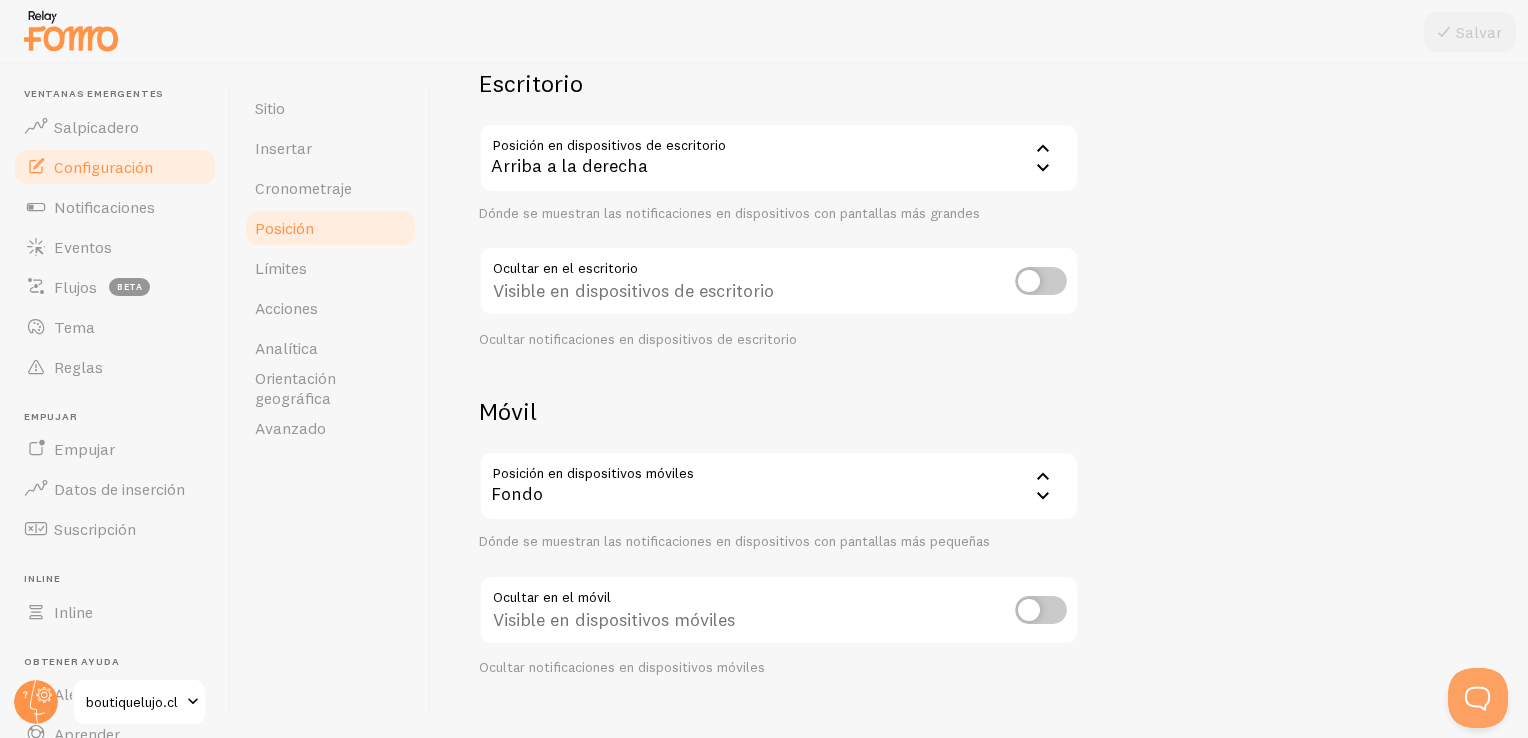 scroll, scrollTop: 194, scrollLeft: 0, axis: vertical 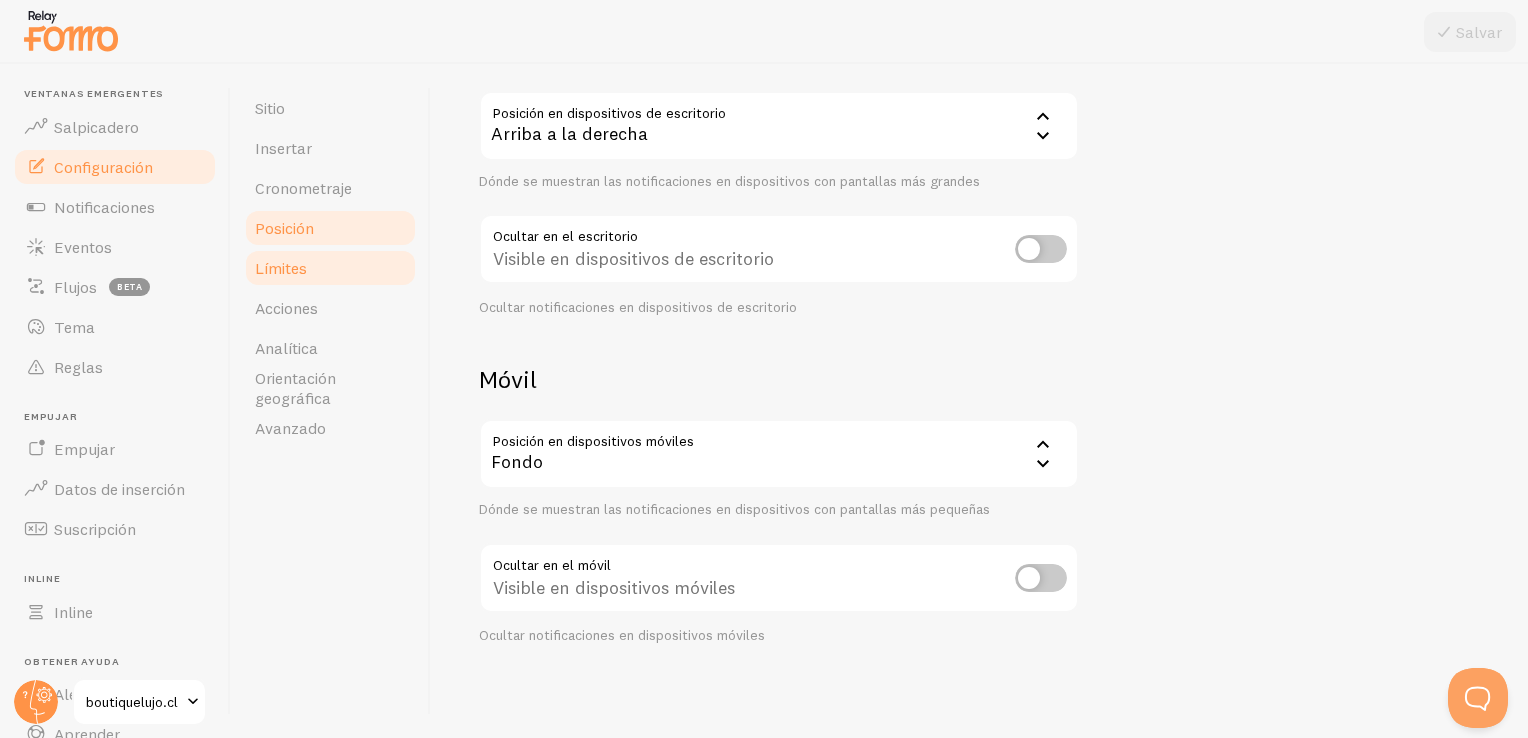 click on "Límites" at bounding box center (330, 268) 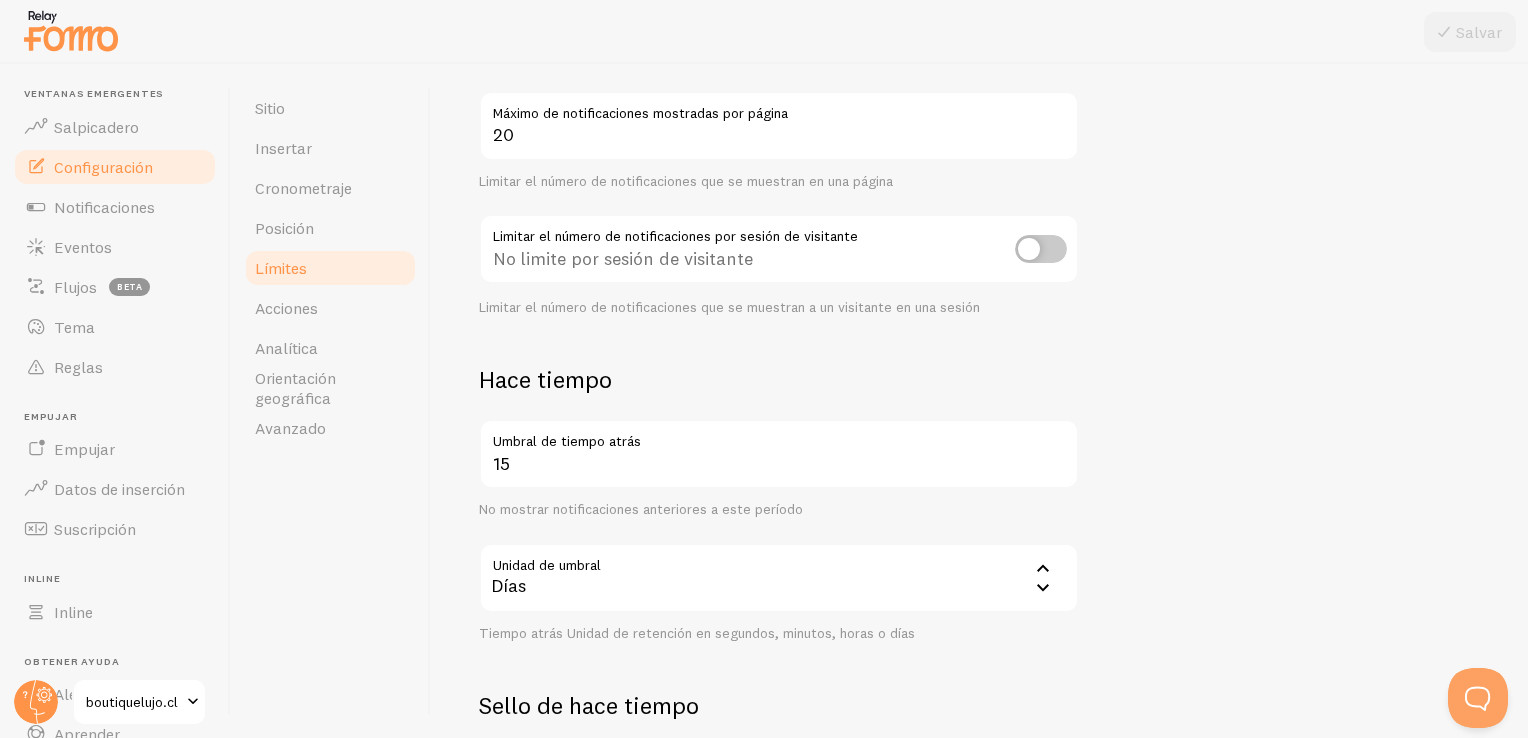 scroll, scrollTop: 0, scrollLeft: 0, axis: both 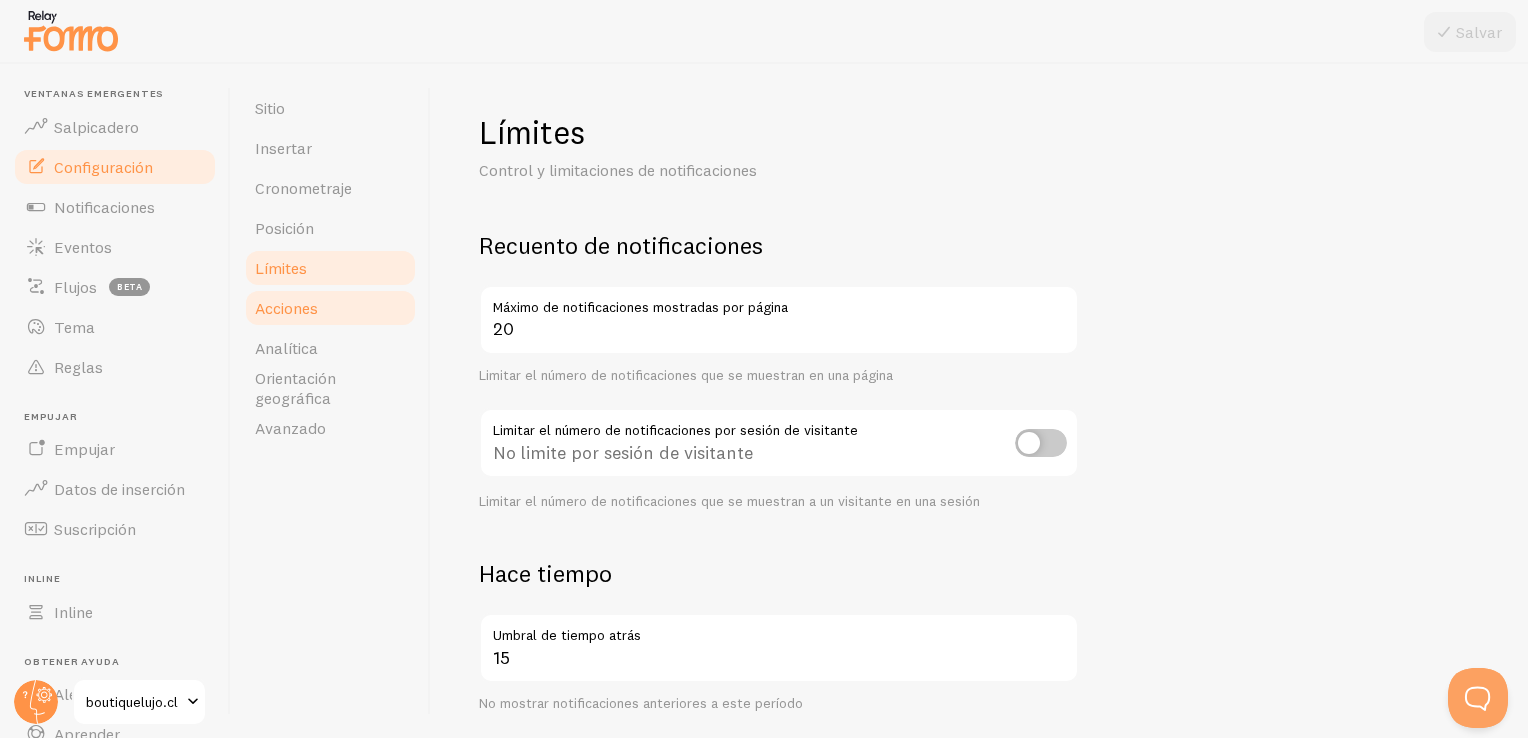 click on "Acciones" at bounding box center (330, 308) 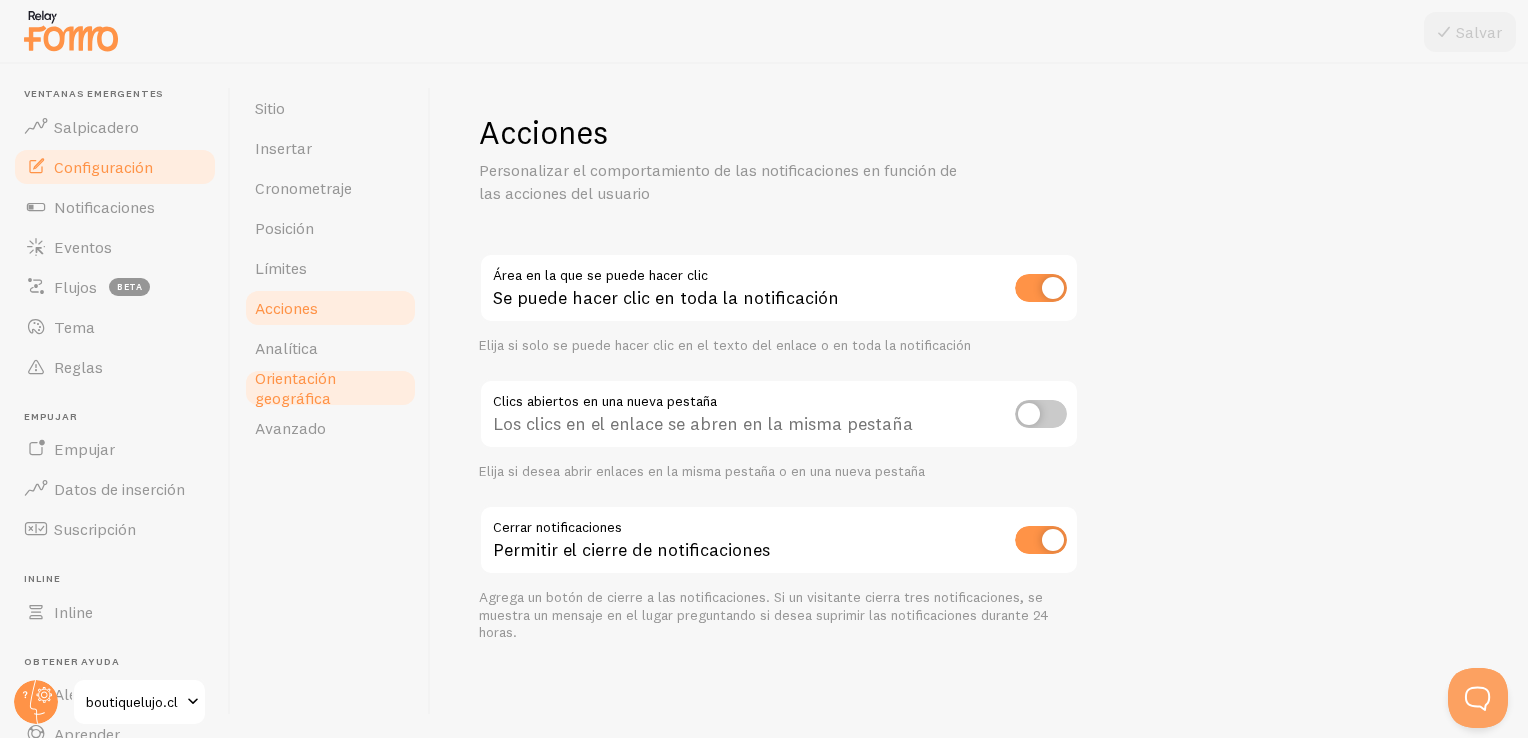 click on "Orientación geográfica" at bounding box center (330, 388) 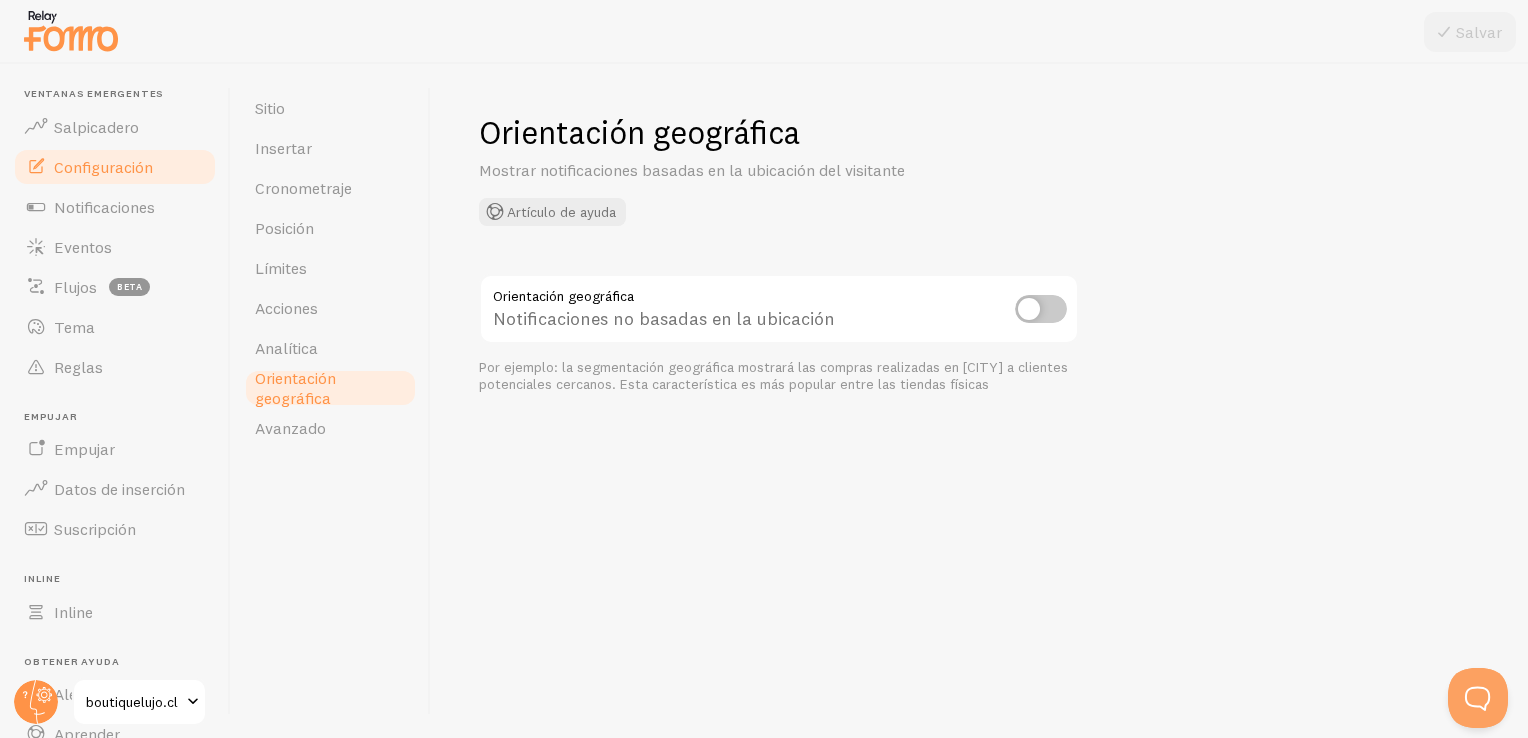 click at bounding box center [1041, 309] 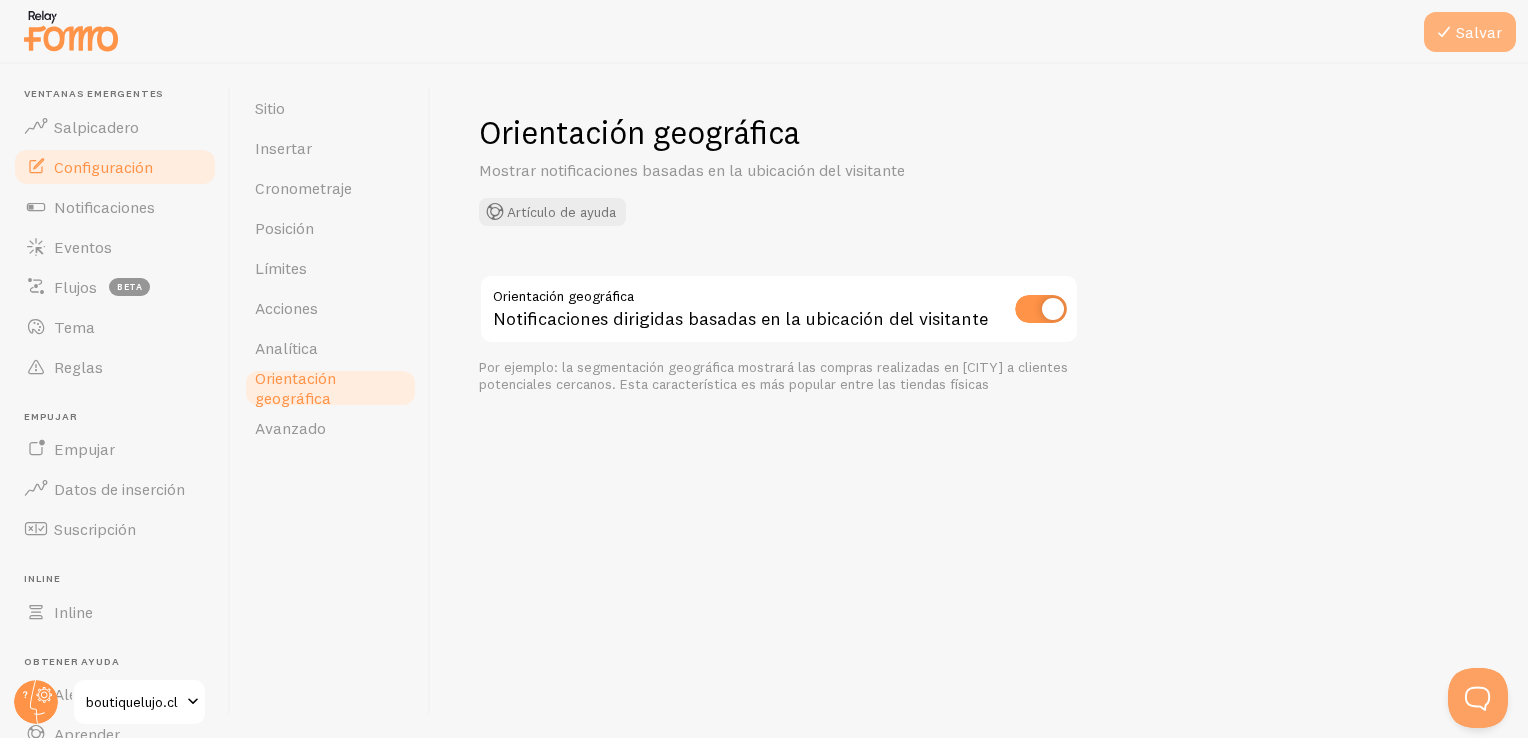click on "Salvar" at bounding box center [1479, 32] 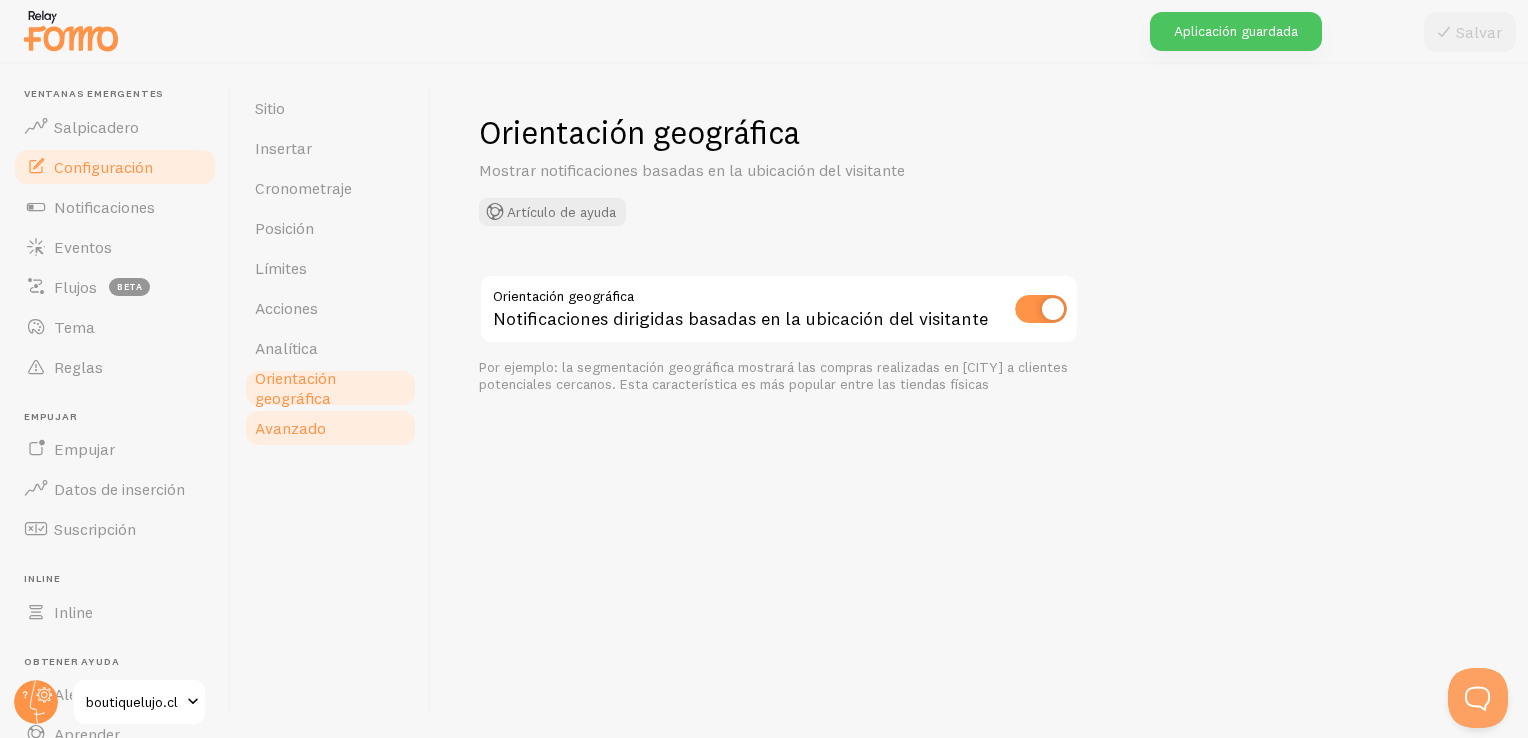 click on "Avanzado" at bounding box center (330, 428) 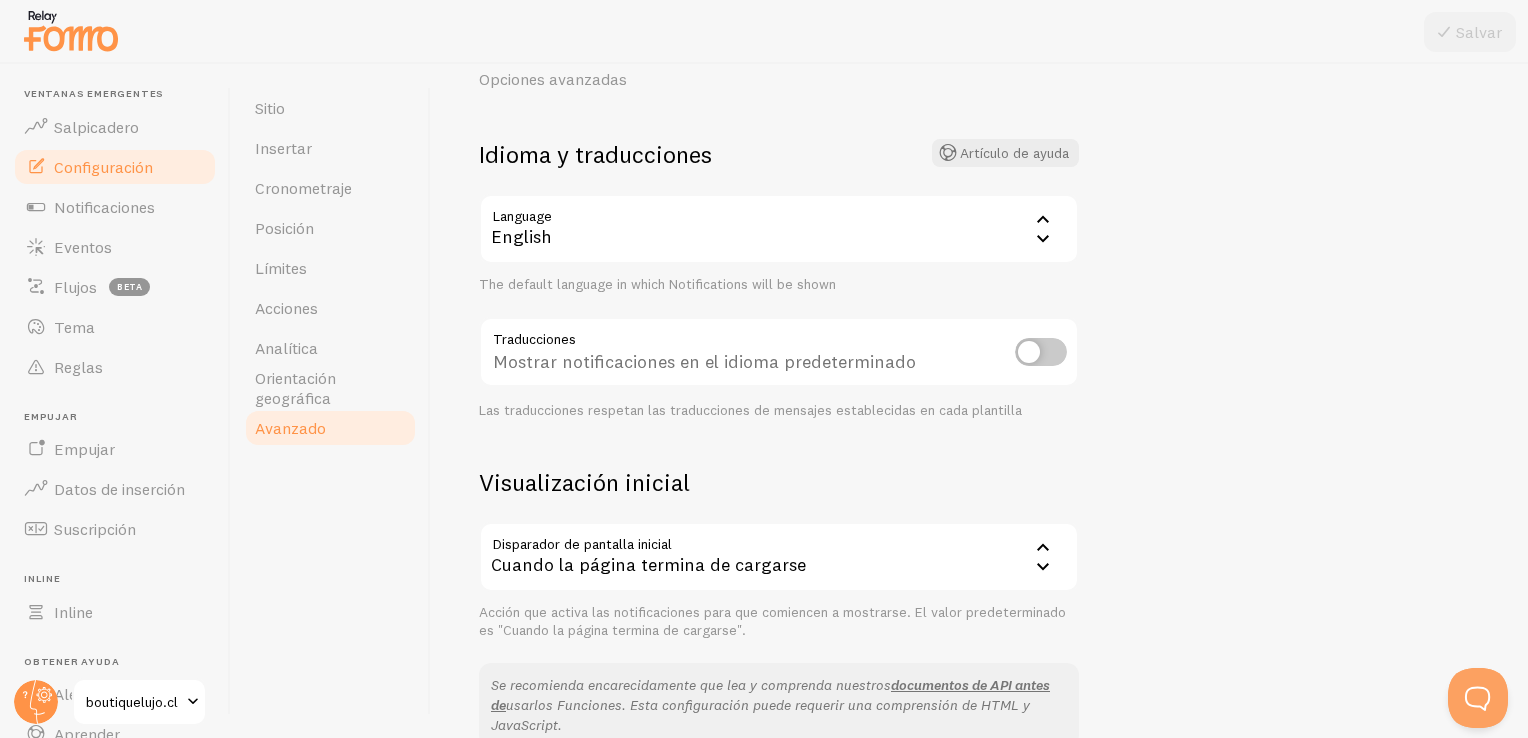 scroll, scrollTop: 100, scrollLeft: 0, axis: vertical 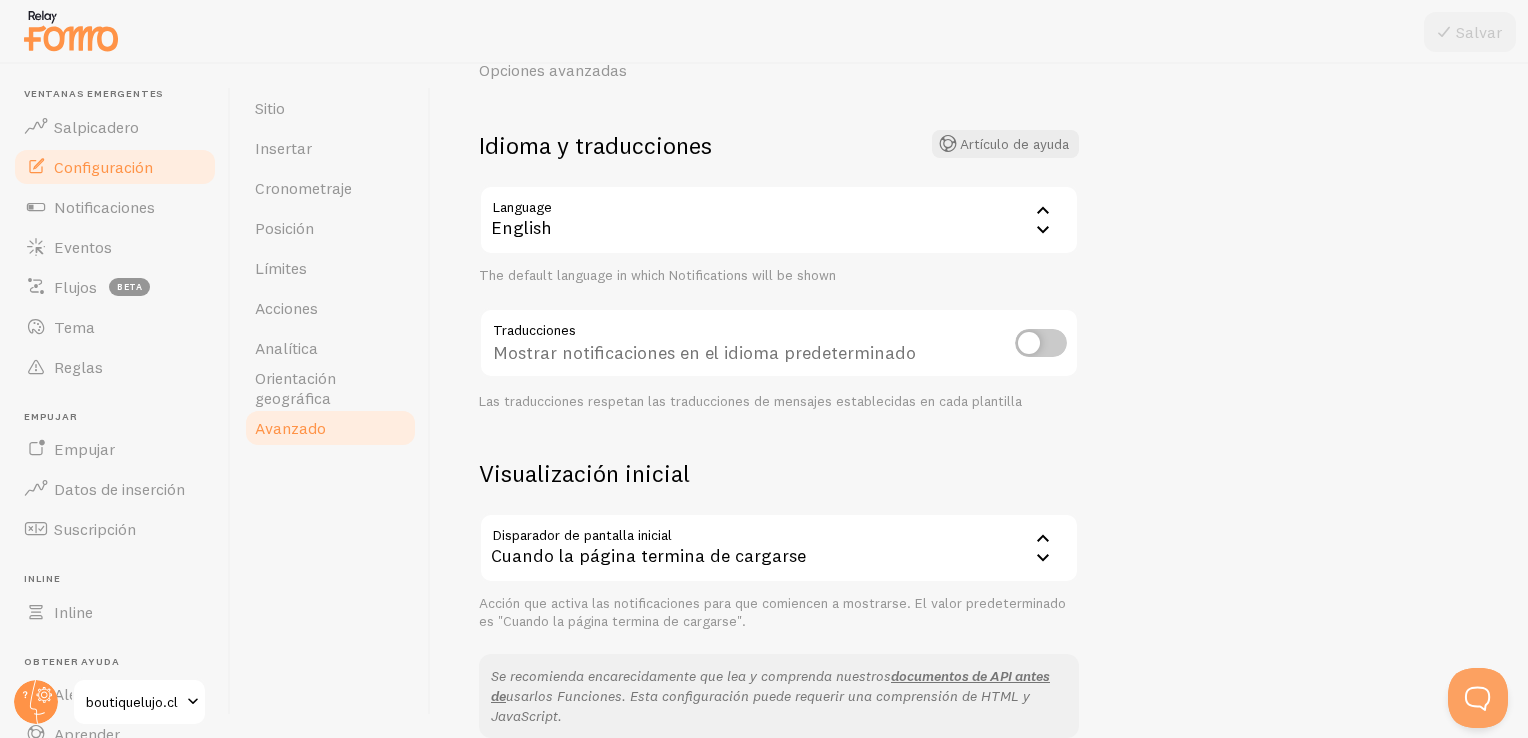 click on "English" at bounding box center [779, 220] 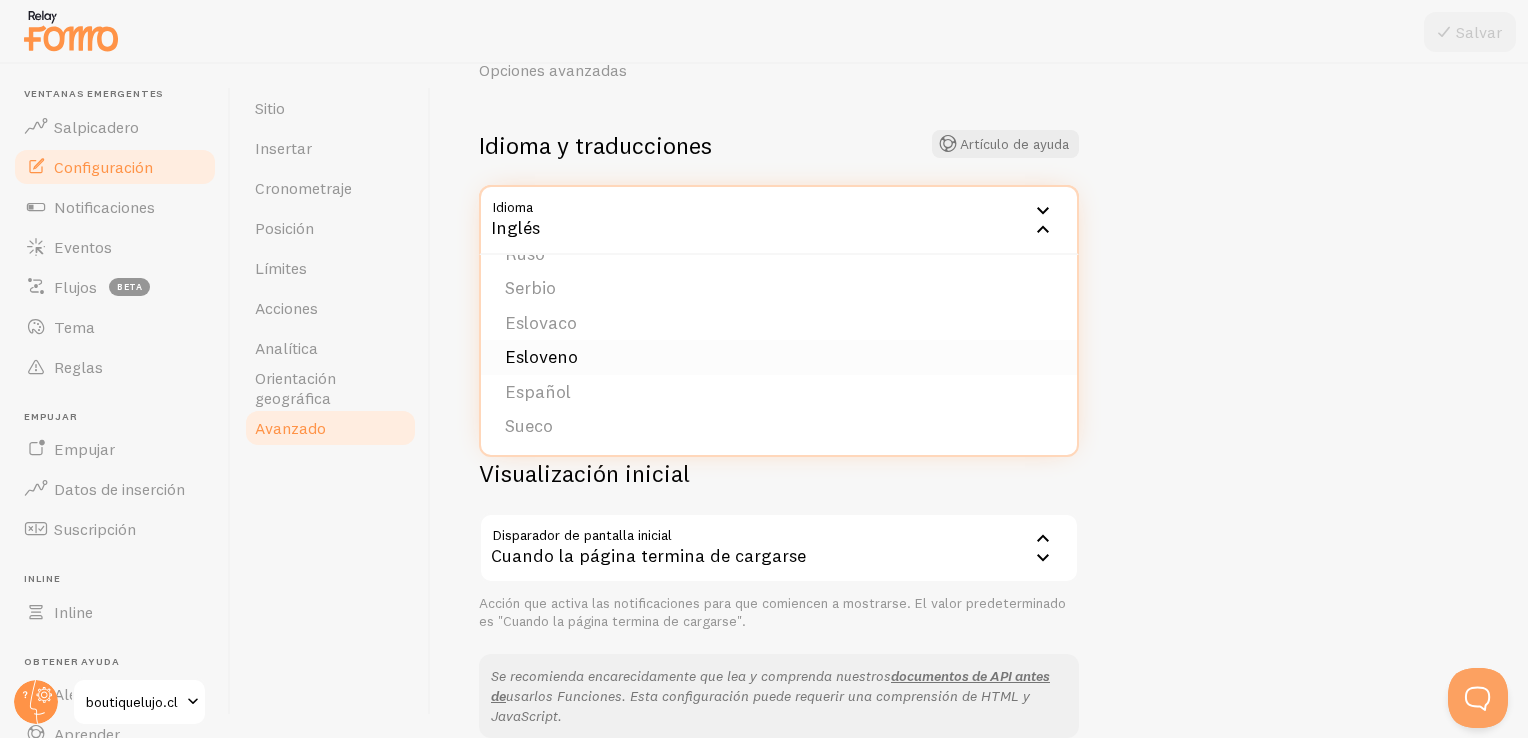 scroll, scrollTop: 800, scrollLeft: 0, axis: vertical 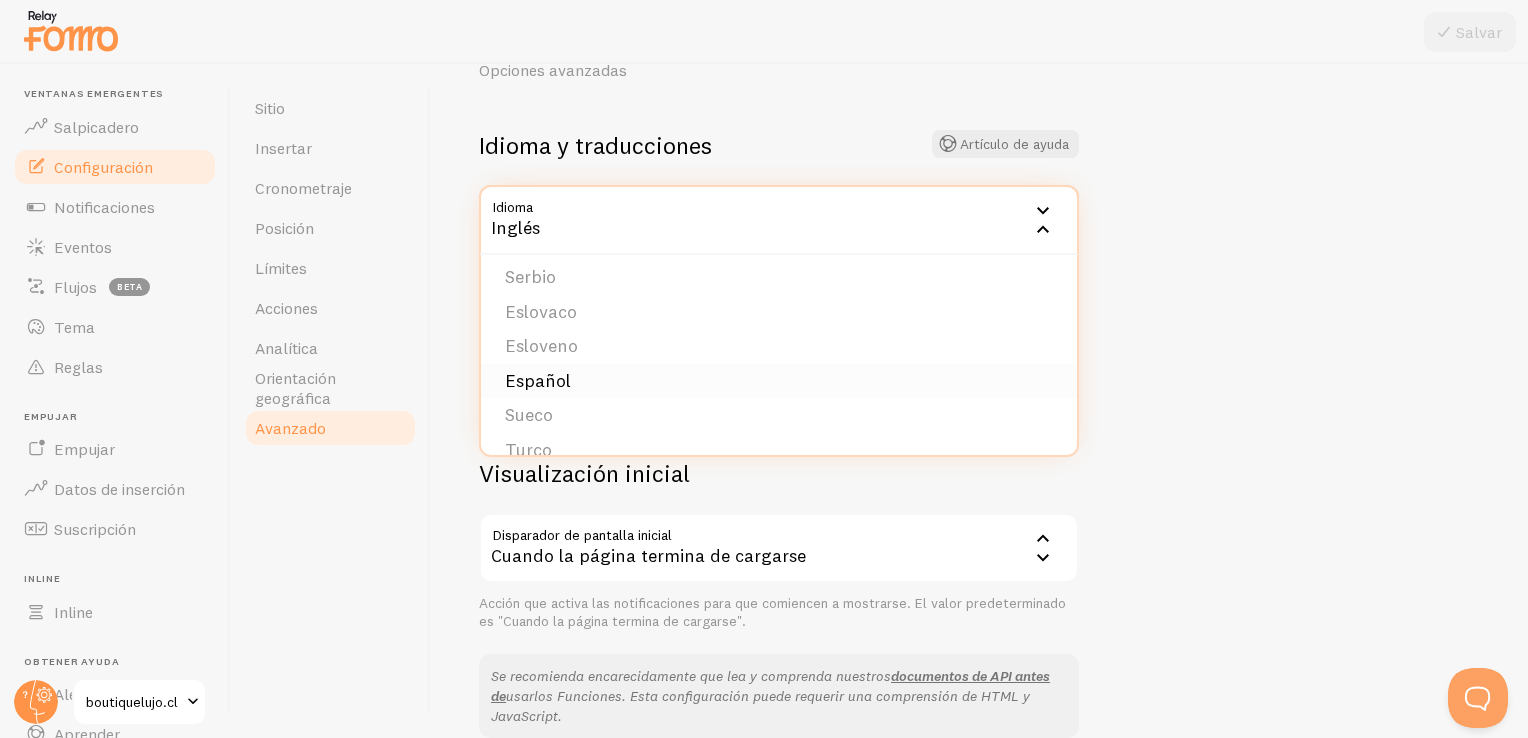 click on "Español" at bounding box center [538, 380] 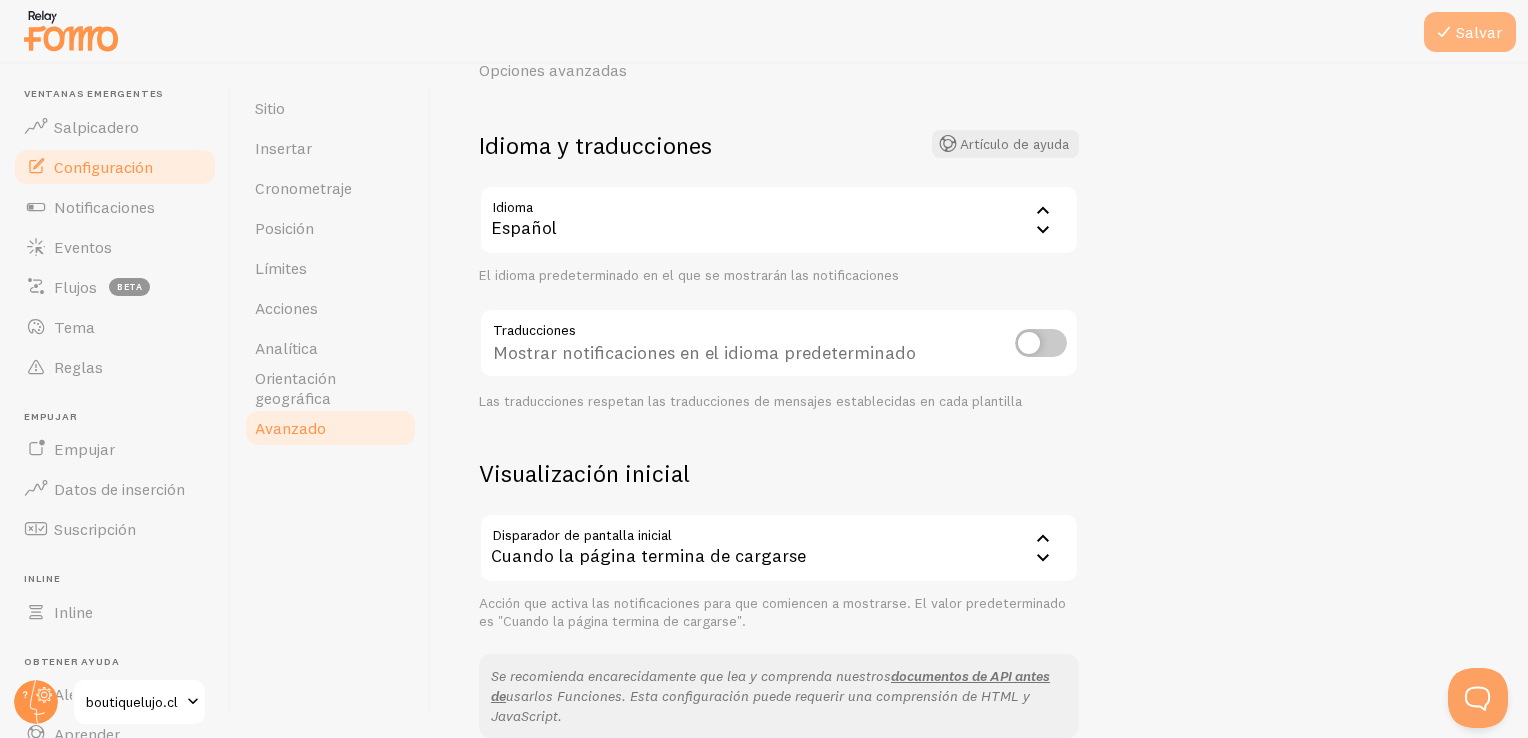click at bounding box center [1444, 32] 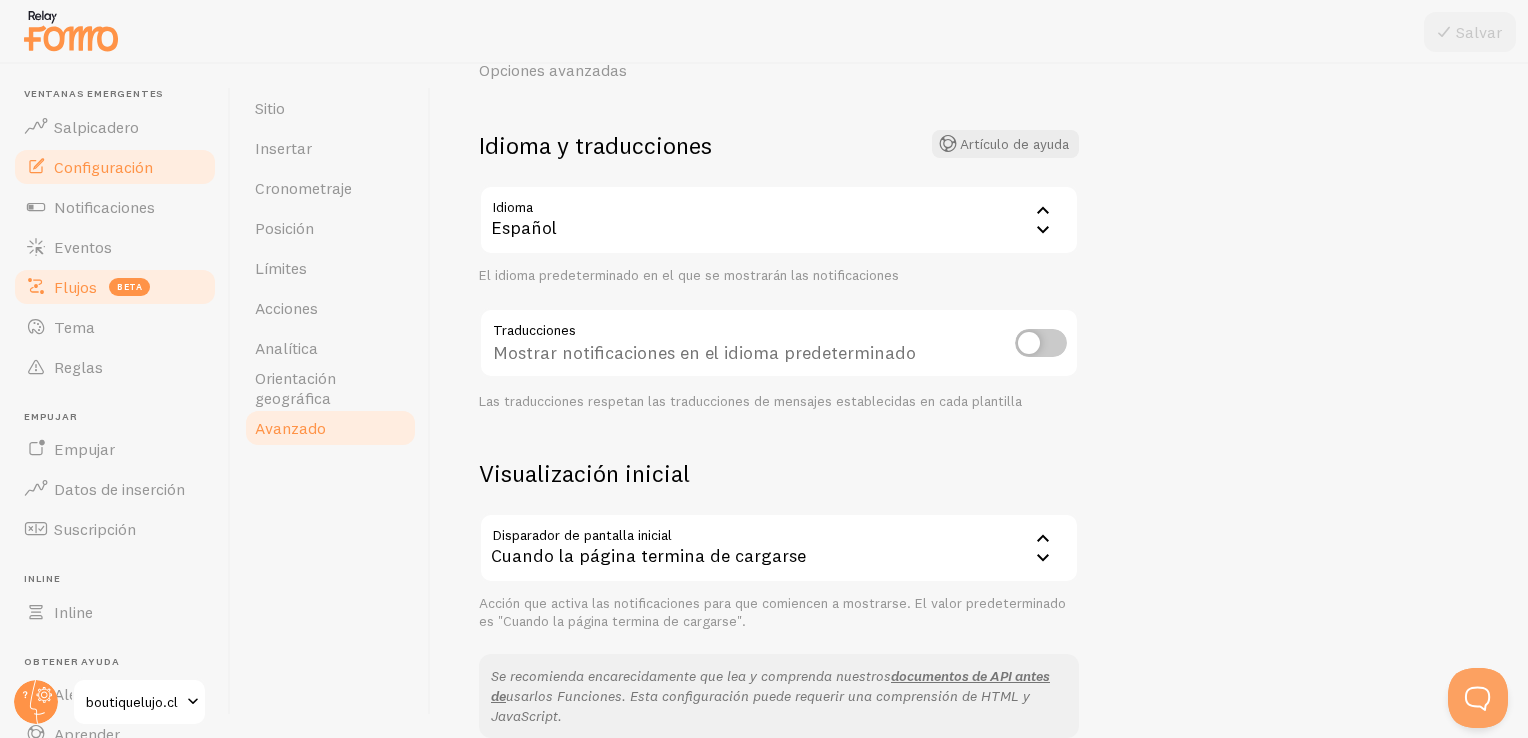 click at bounding box center (36, 287) 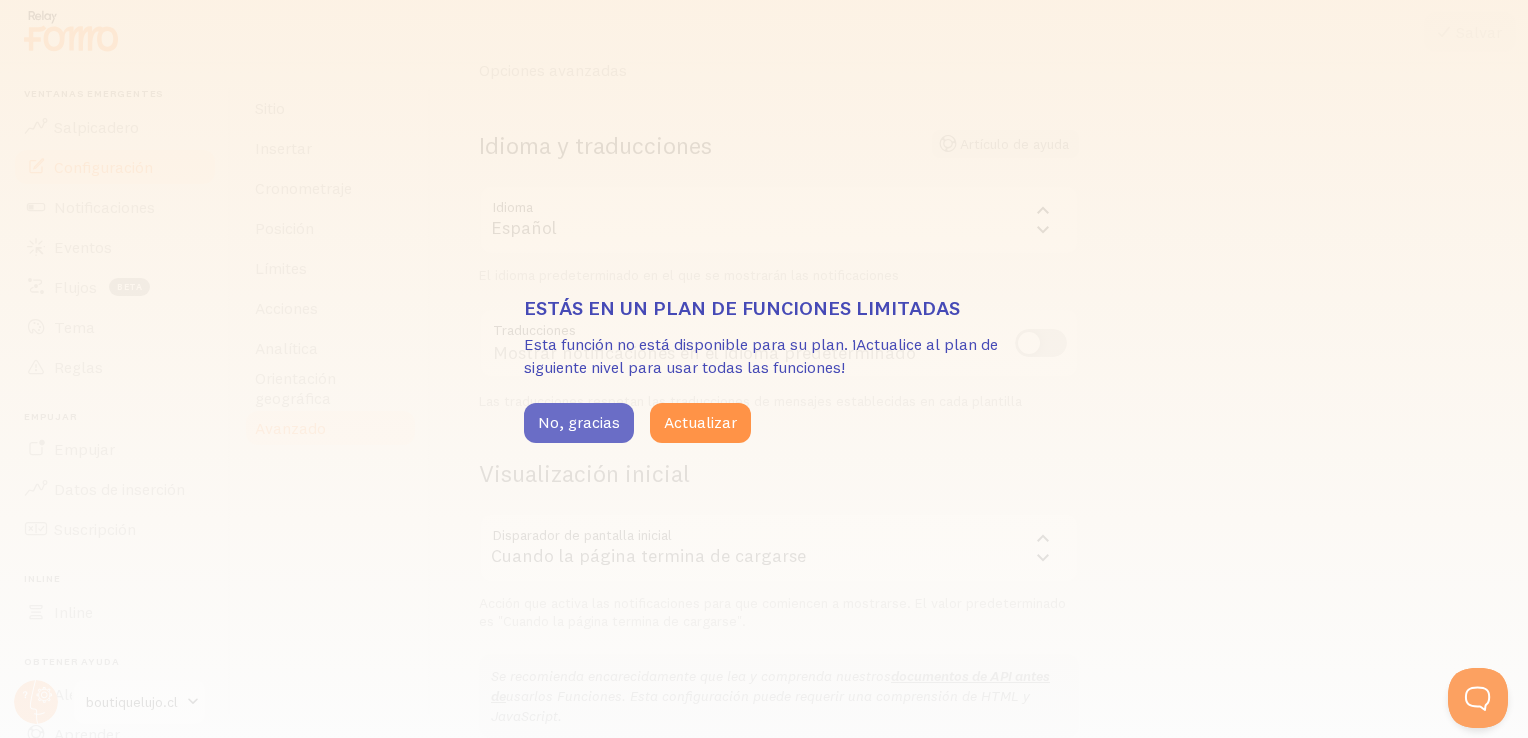 click on "No, gracias" at bounding box center (579, 423) 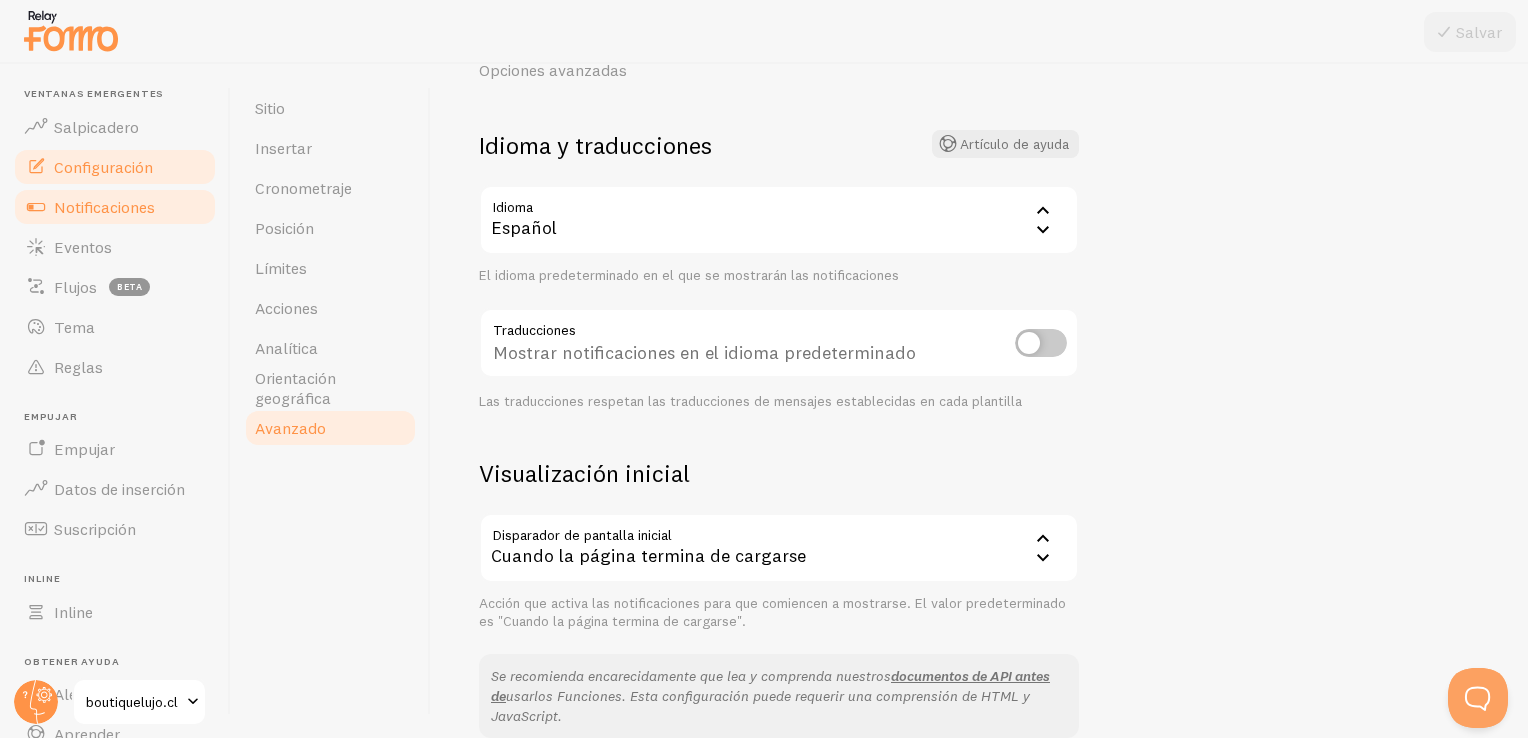 click on "Notificaciones" at bounding box center (115, 207) 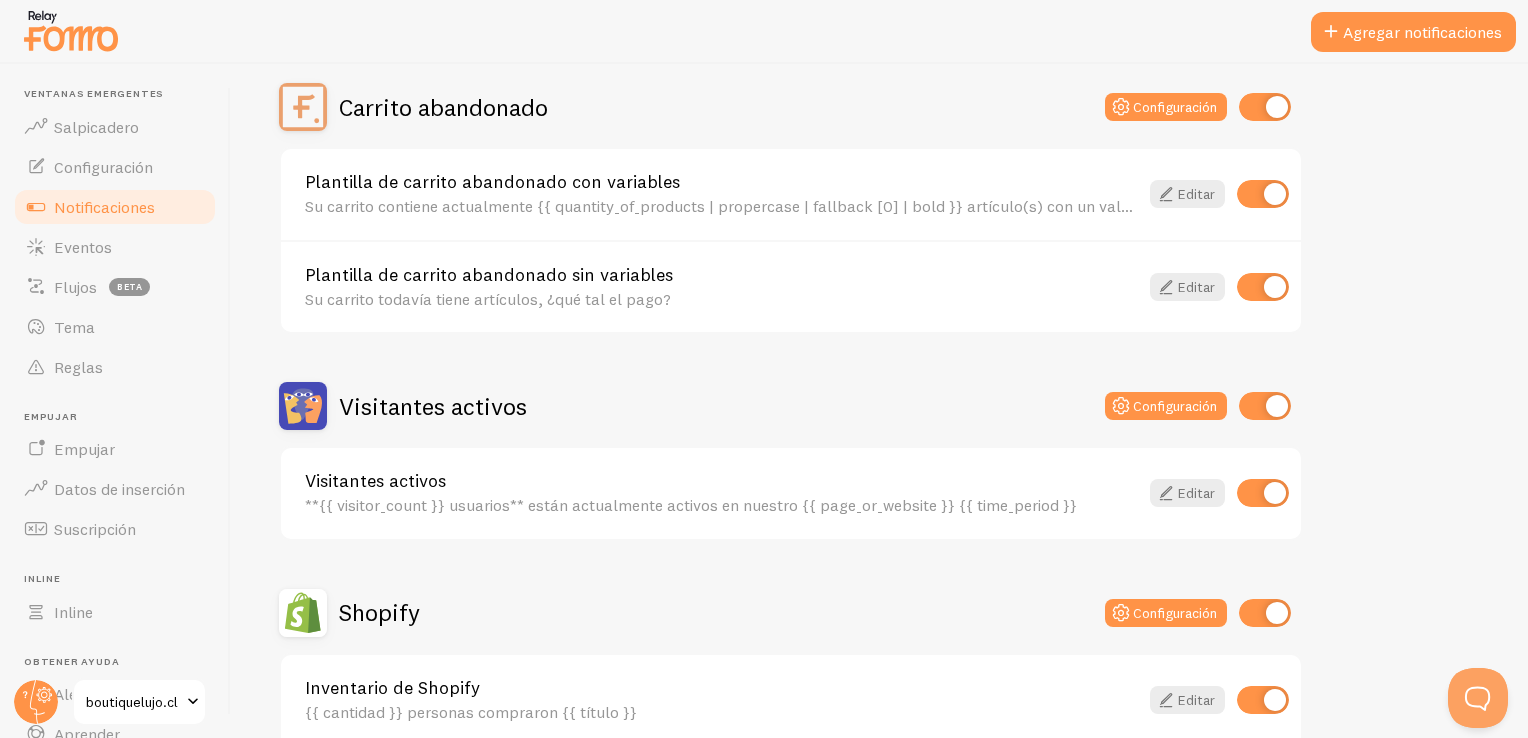 scroll, scrollTop: 0, scrollLeft: 0, axis: both 